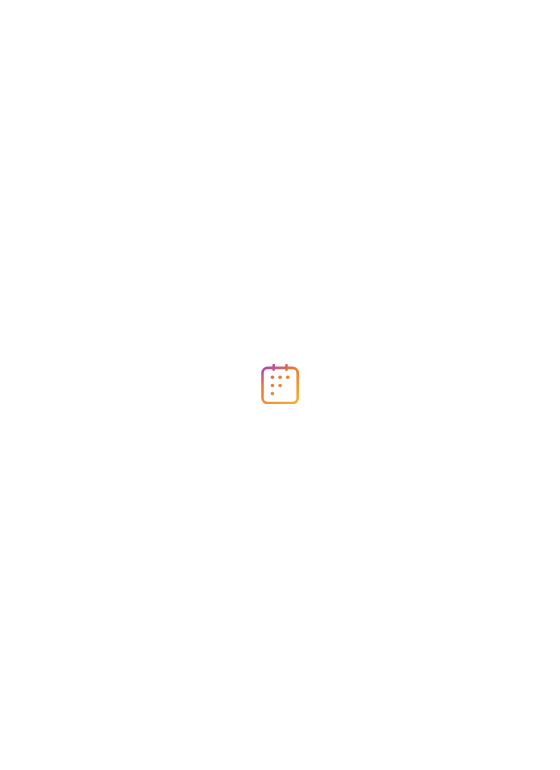 scroll, scrollTop: 0, scrollLeft: 0, axis: both 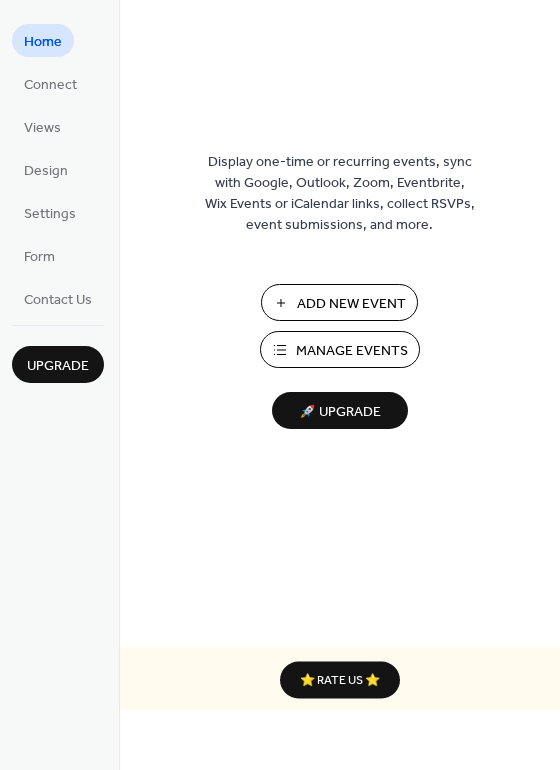 click on "Manage Events" at bounding box center (352, 351) 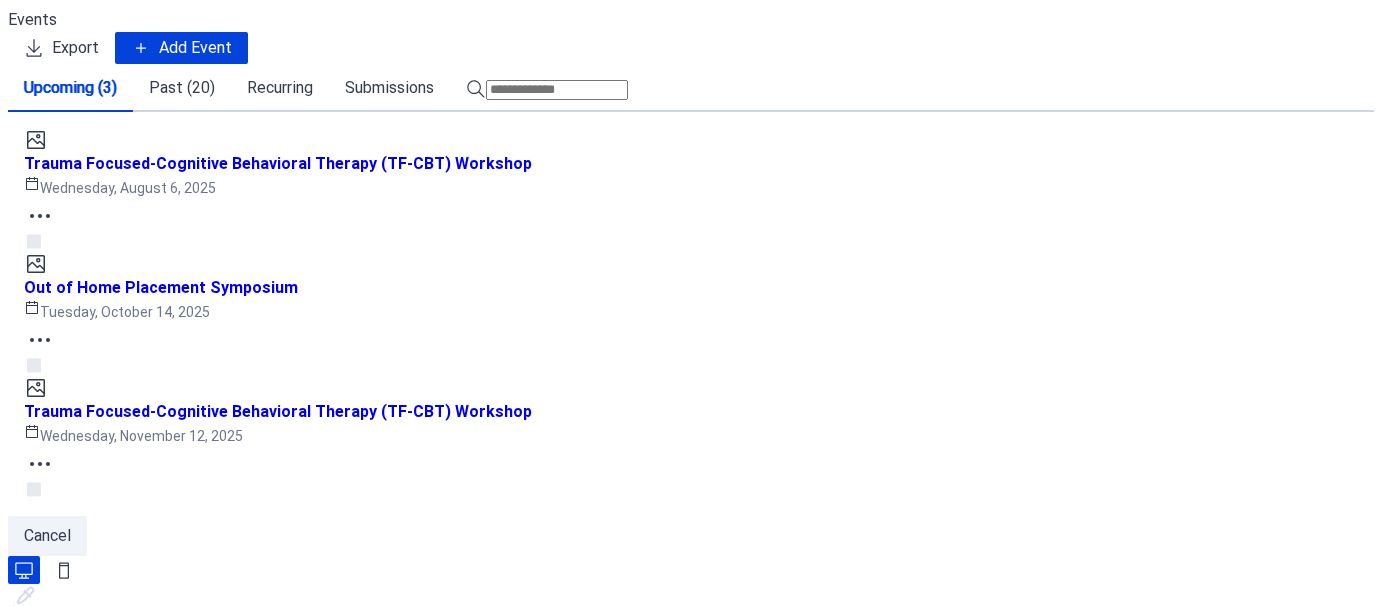 scroll, scrollTop: 0, scrollLeft: 0, axis: both 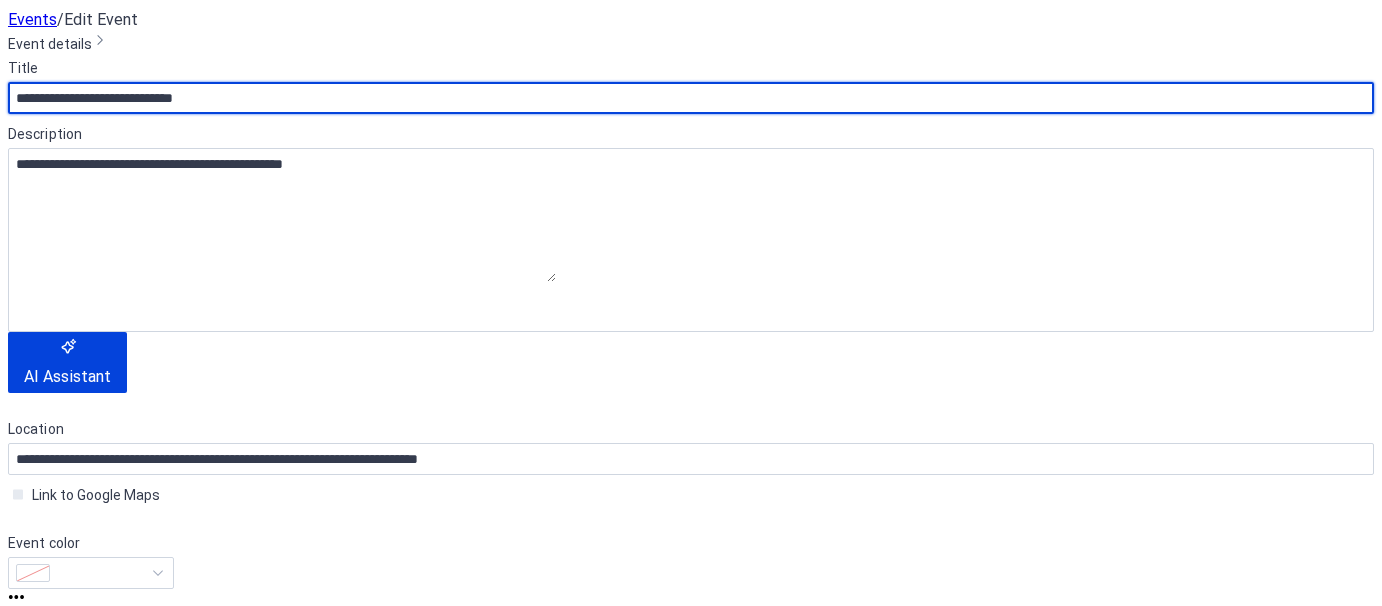 drag, startPoint x: 184, startPoint y: 168, endPoint x: -52, endPoint y: 171, distance: 236.01907 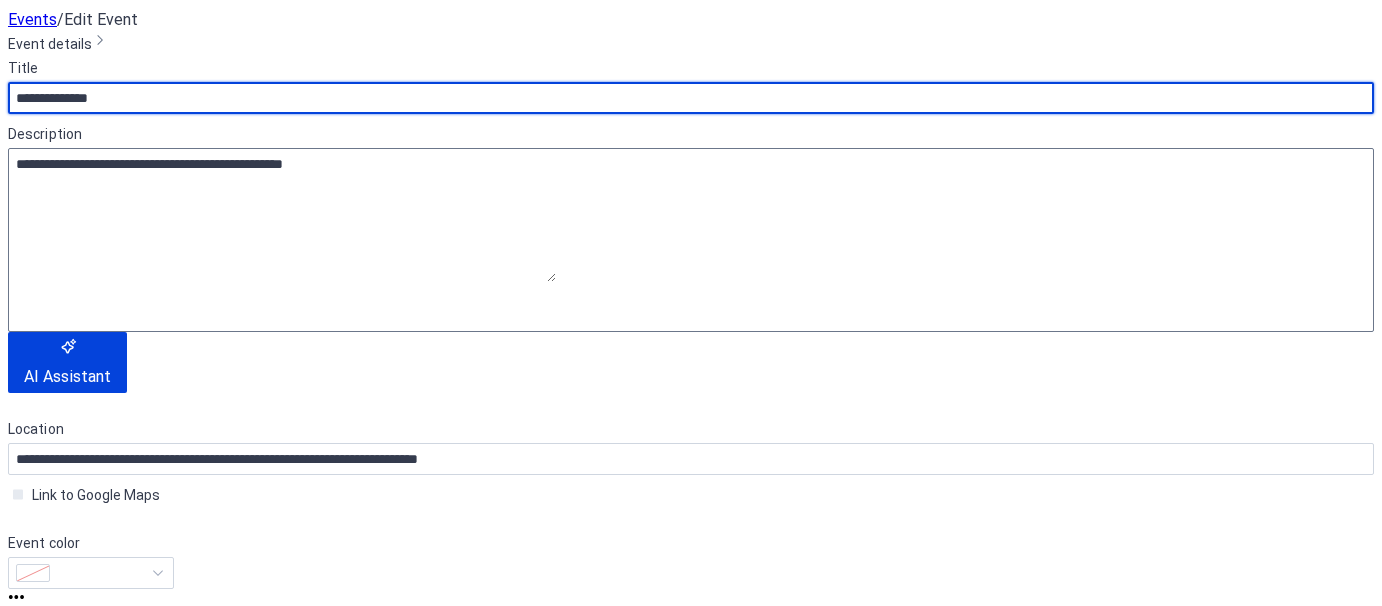 scroll, scrollTop: 470, scrollLeft: 0, axis: vertical 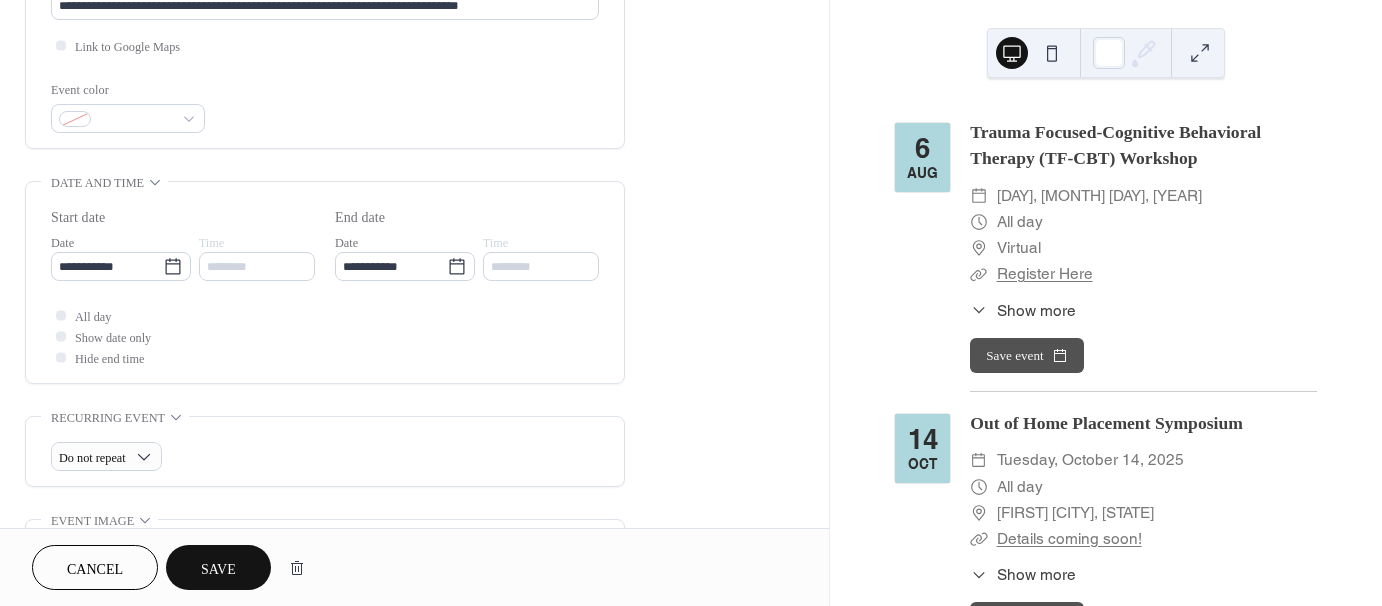 type on "**********" 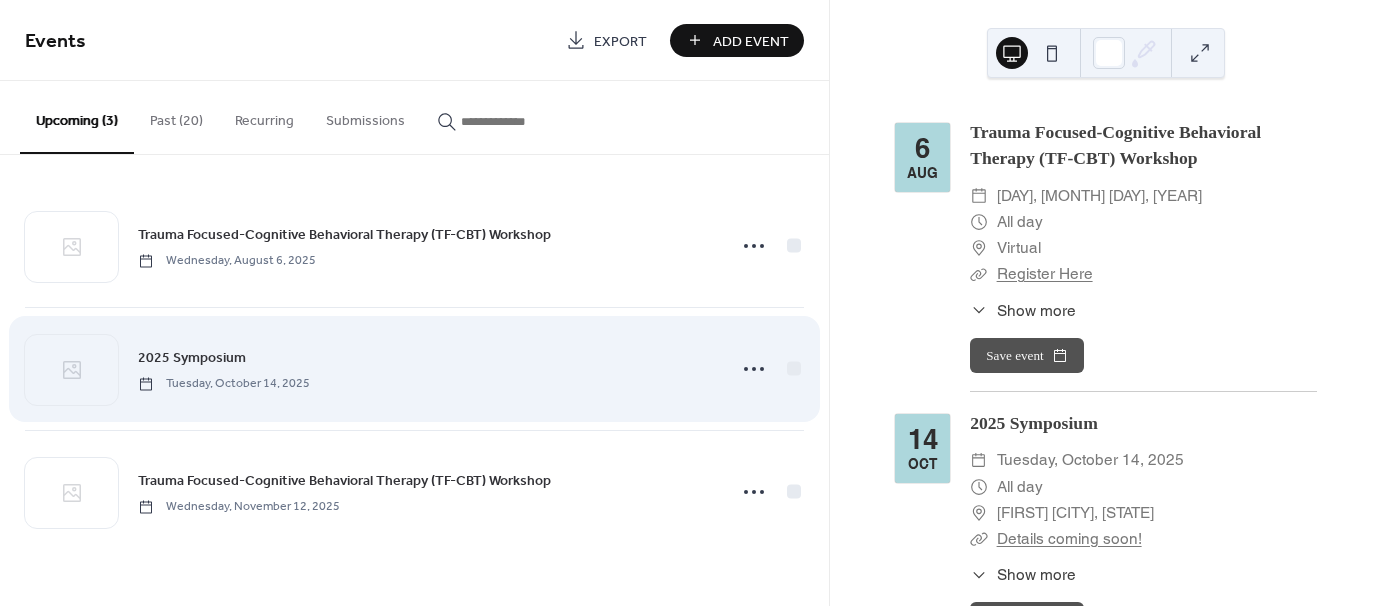 click on "2025 Symposium Tuesday, October 14, 2025" at bounding box center (426, 368) 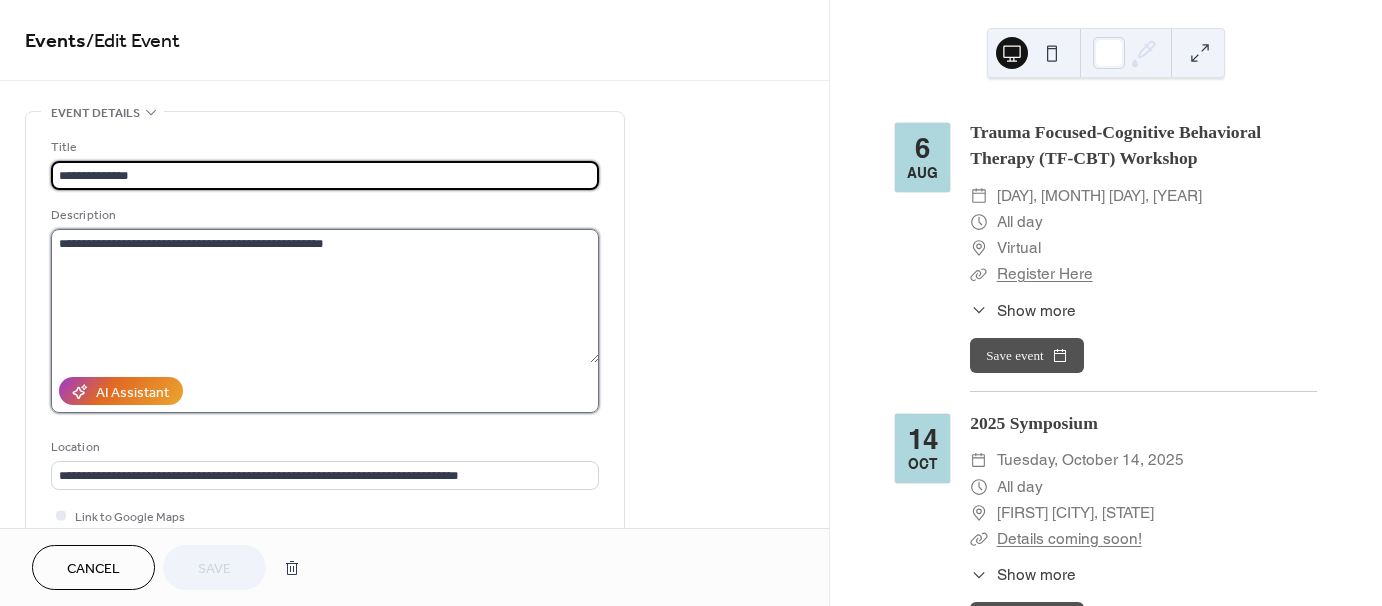 click on "**********" at bounding box center (325, 296) 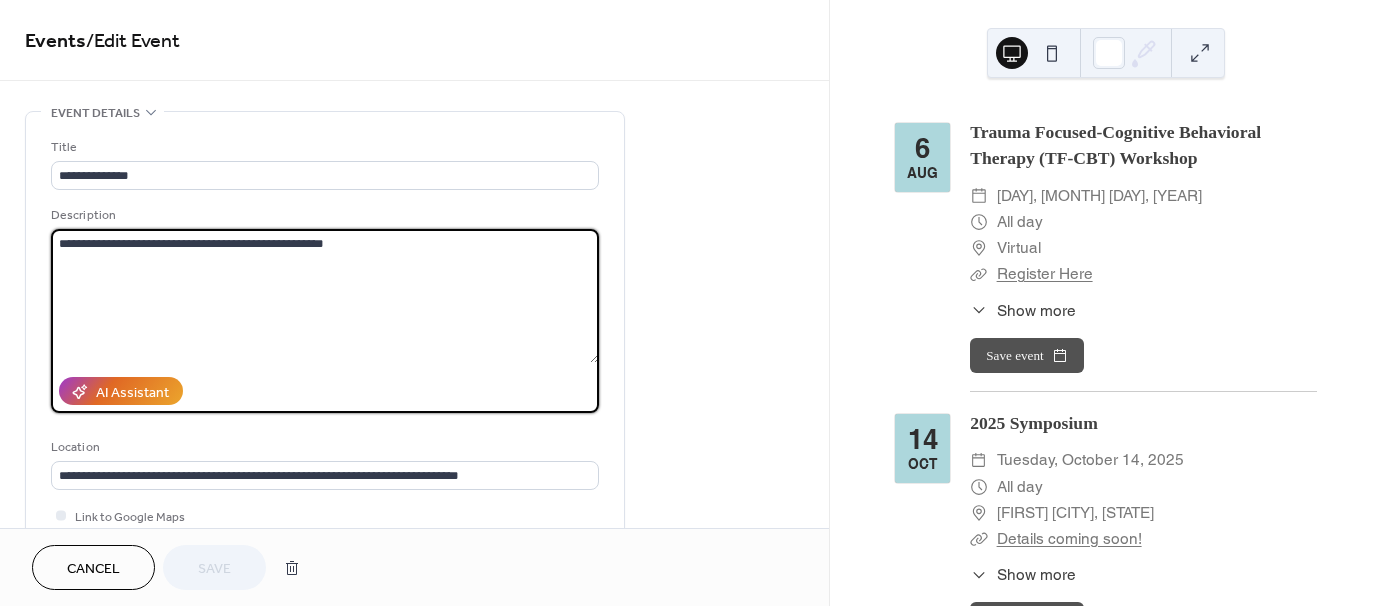 click on "**********" at bounding box center [325, 296] 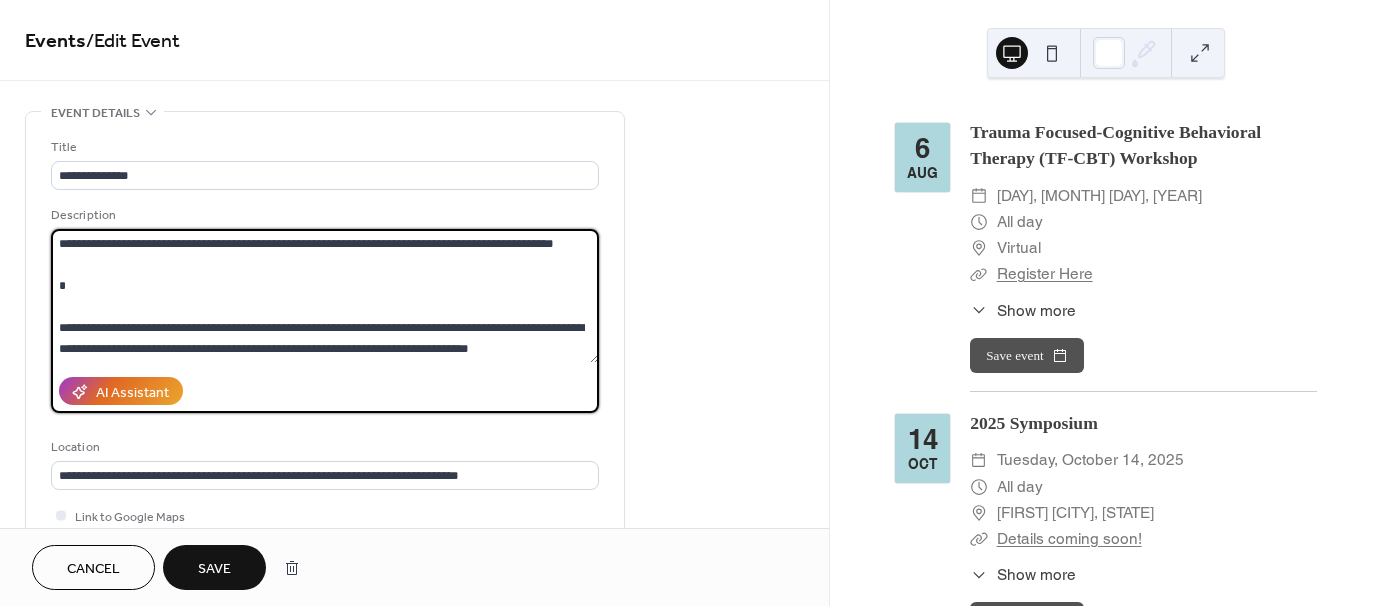 scroll, scrollTop: 19, scrollLeft: 0, axis: vertical 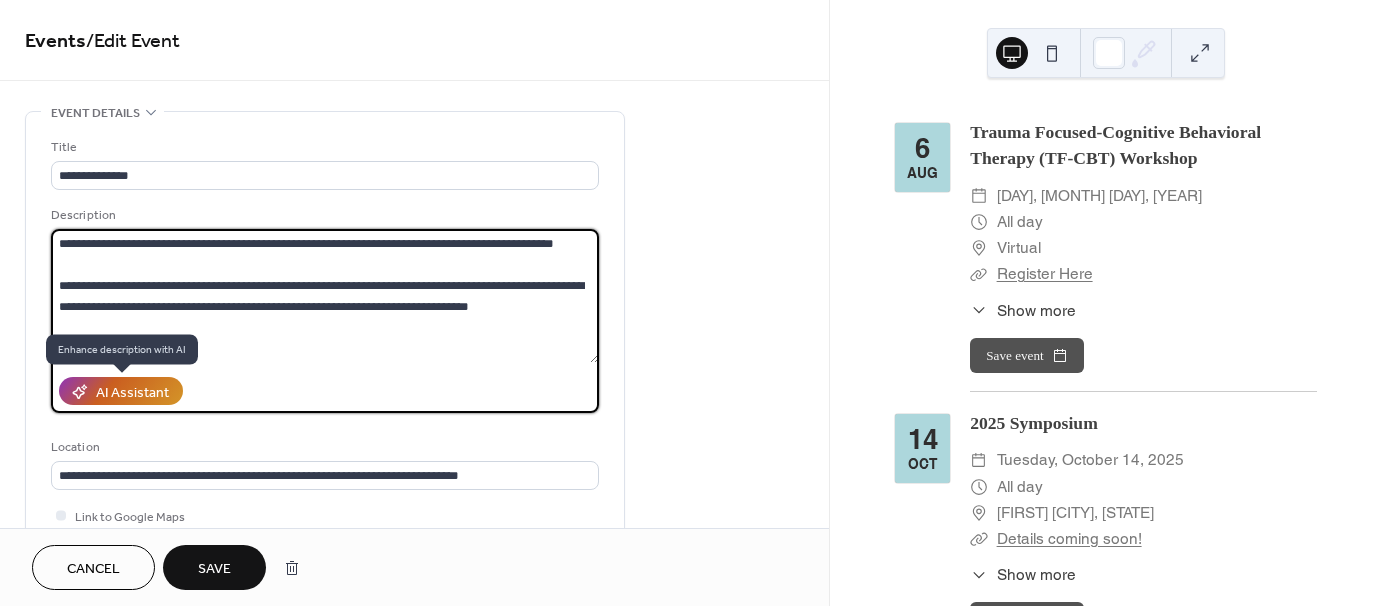 type on "**********" 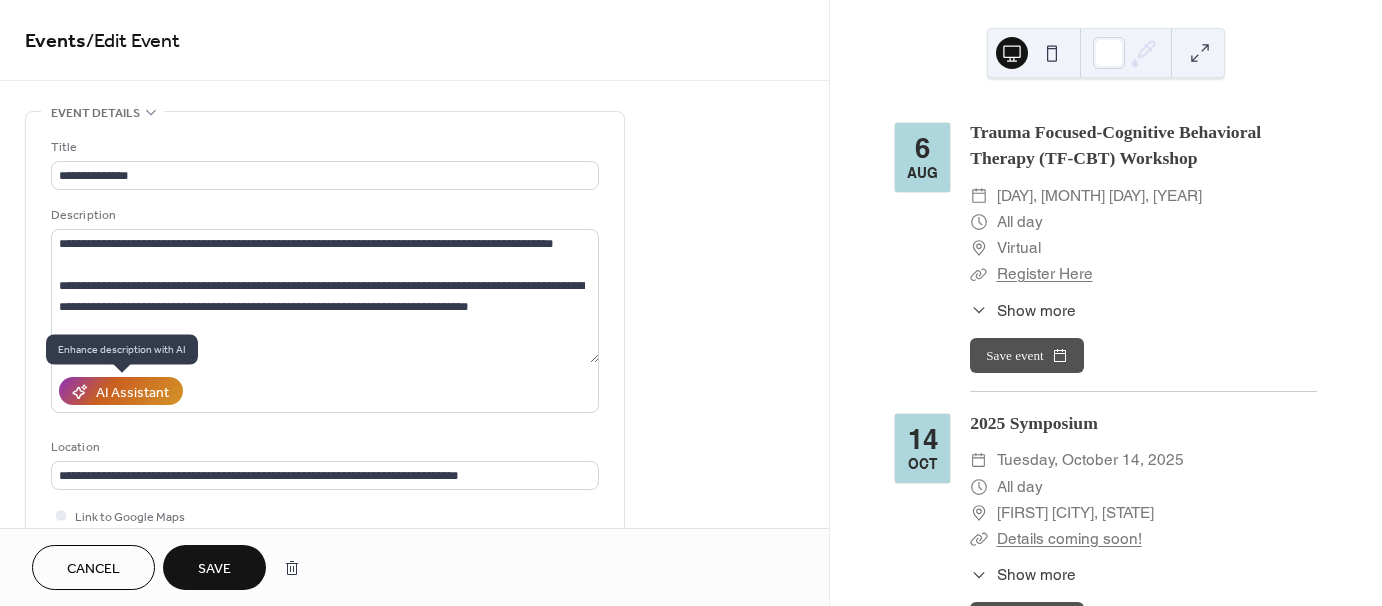 drag, startPoint x: 121, startPoint y: 395, endPoint x: 100, endPoint y: 386, distance: 22.847319 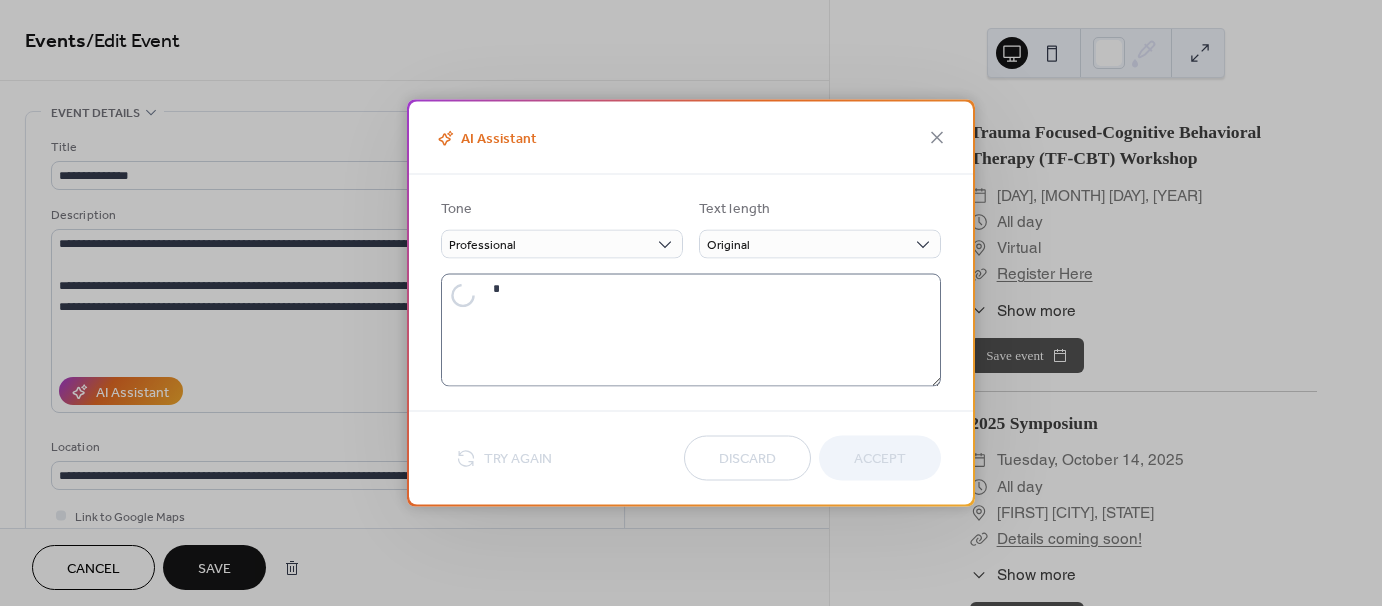 type on "**********" 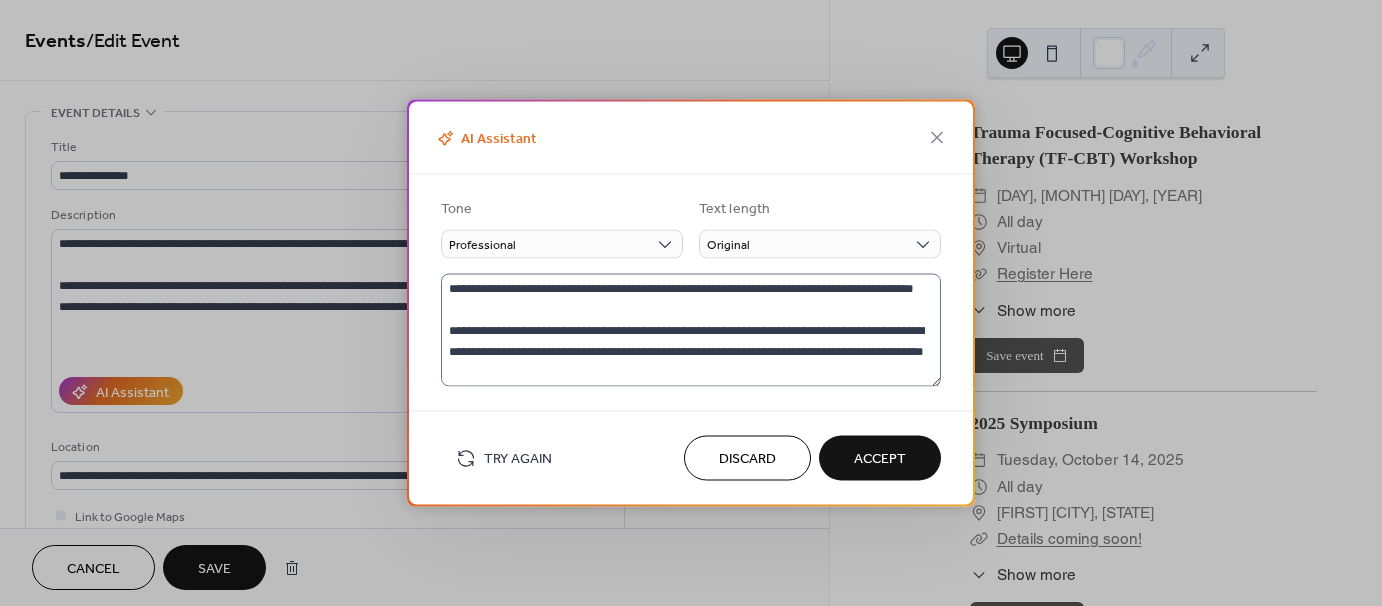 scroll, scrollTop: 20, scrollLeft: 0, axis: vertical 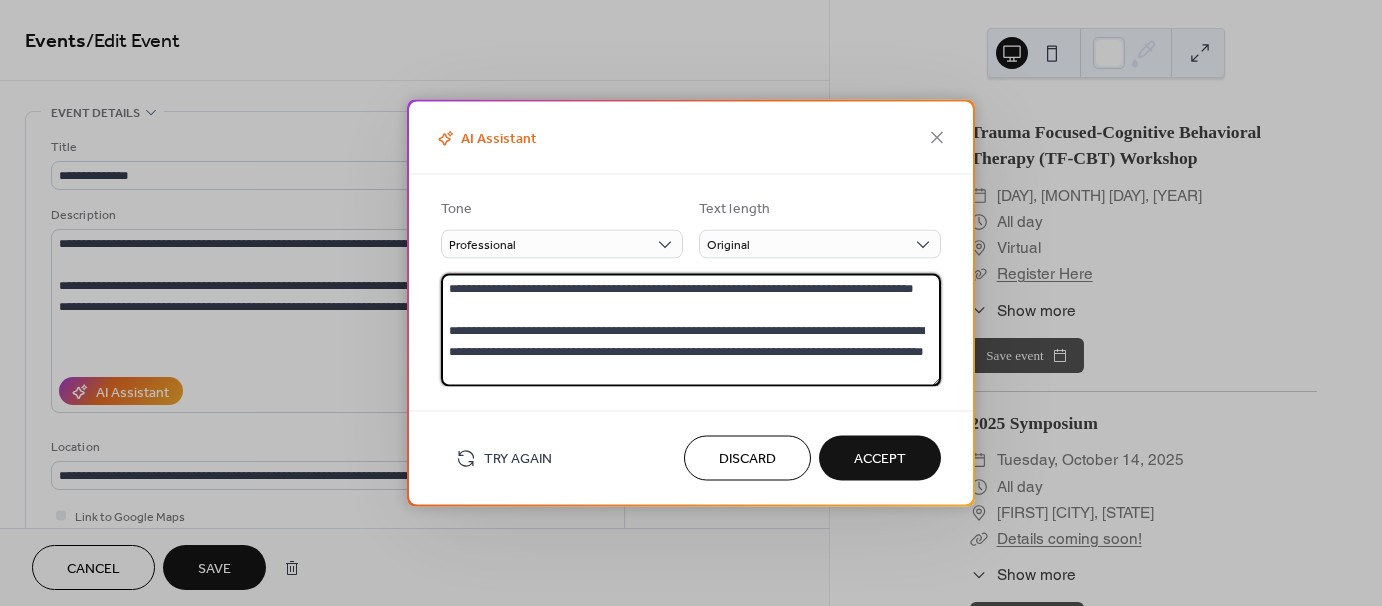 click on "**********" at bounding box center (691, 330) 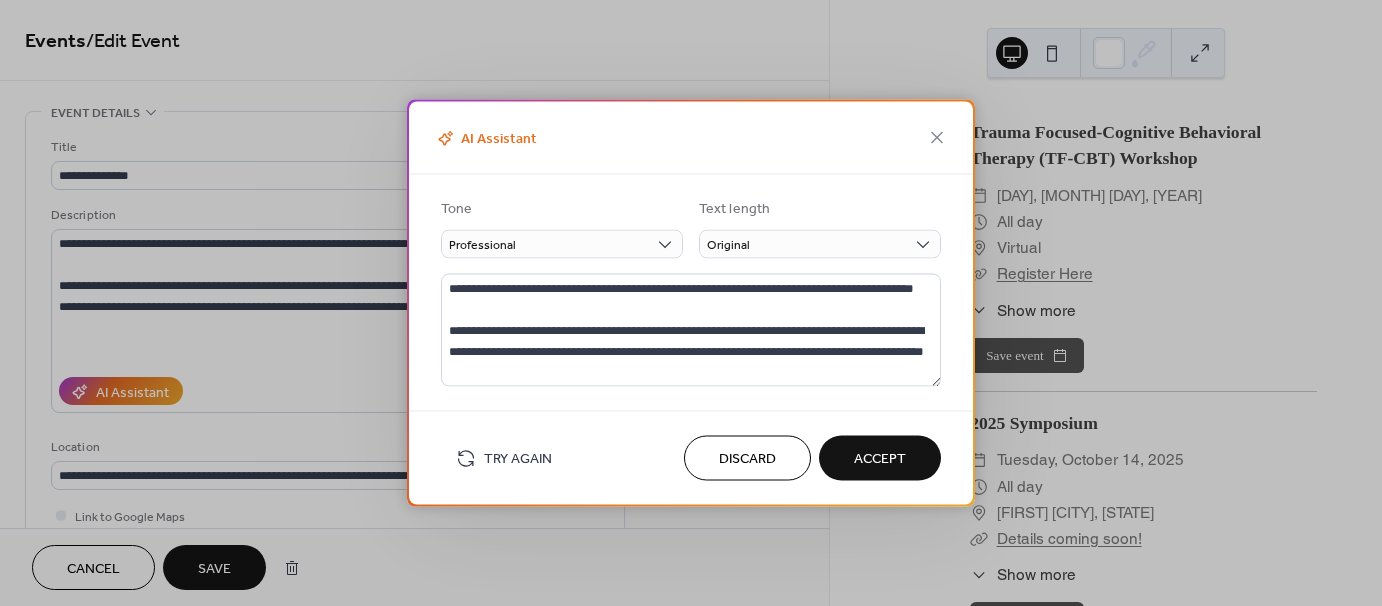 click on "Discard" at bounding box center (747, 459) 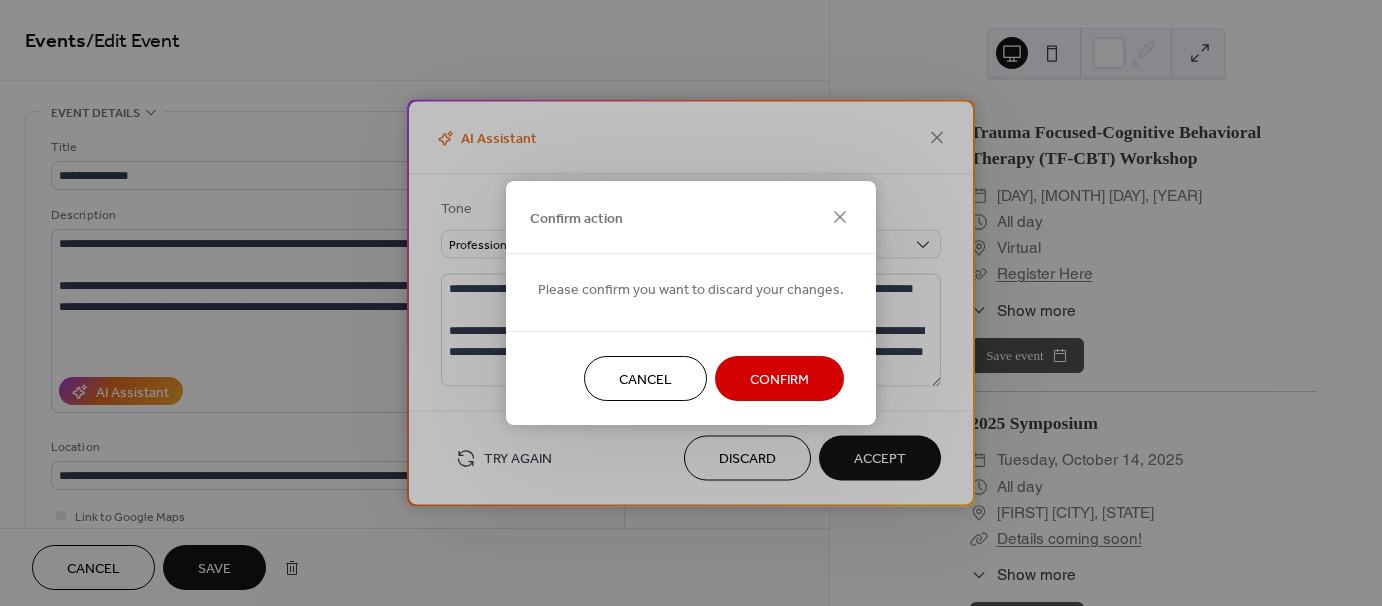 click on "Cancel" at bounding box center [645, 378] 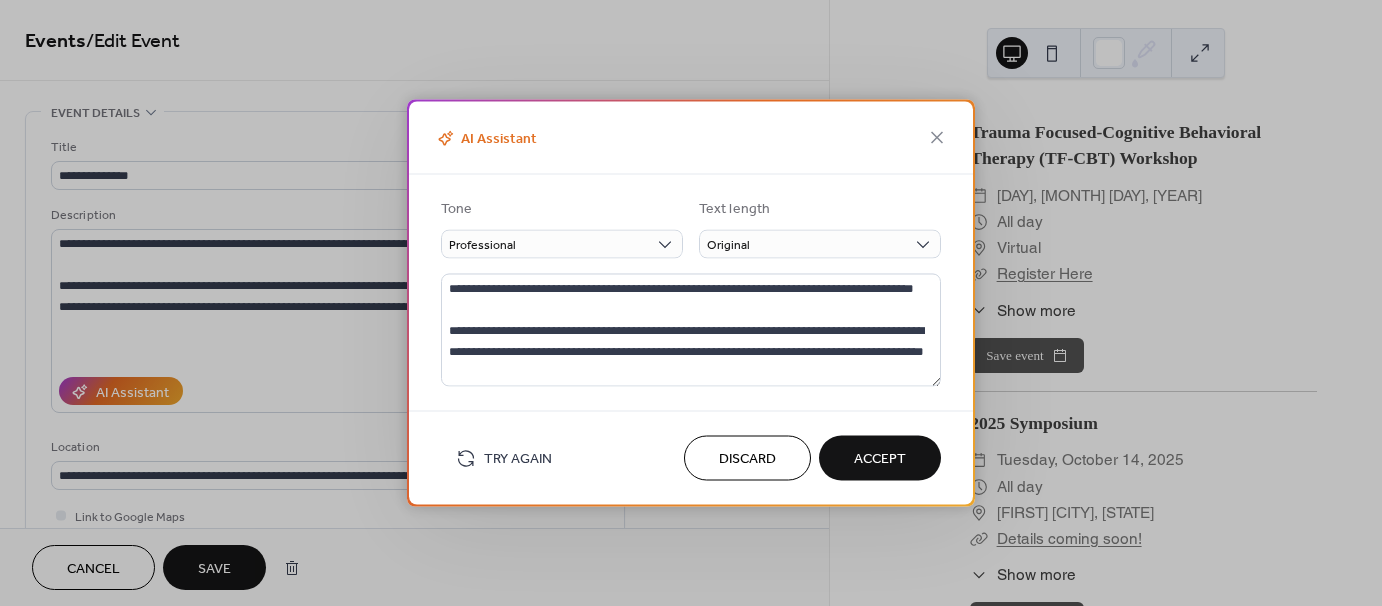 click on "Try Again" at bounding box center [518, 459] 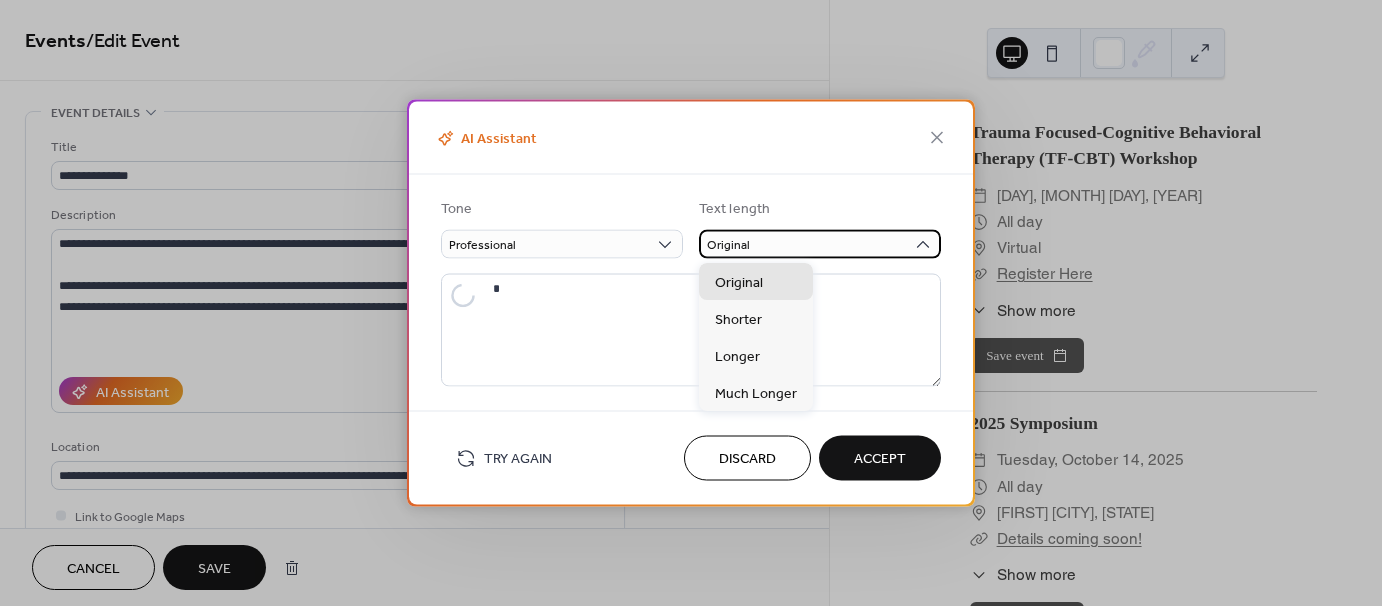 click on "Original" at bounding box center [820, 244] 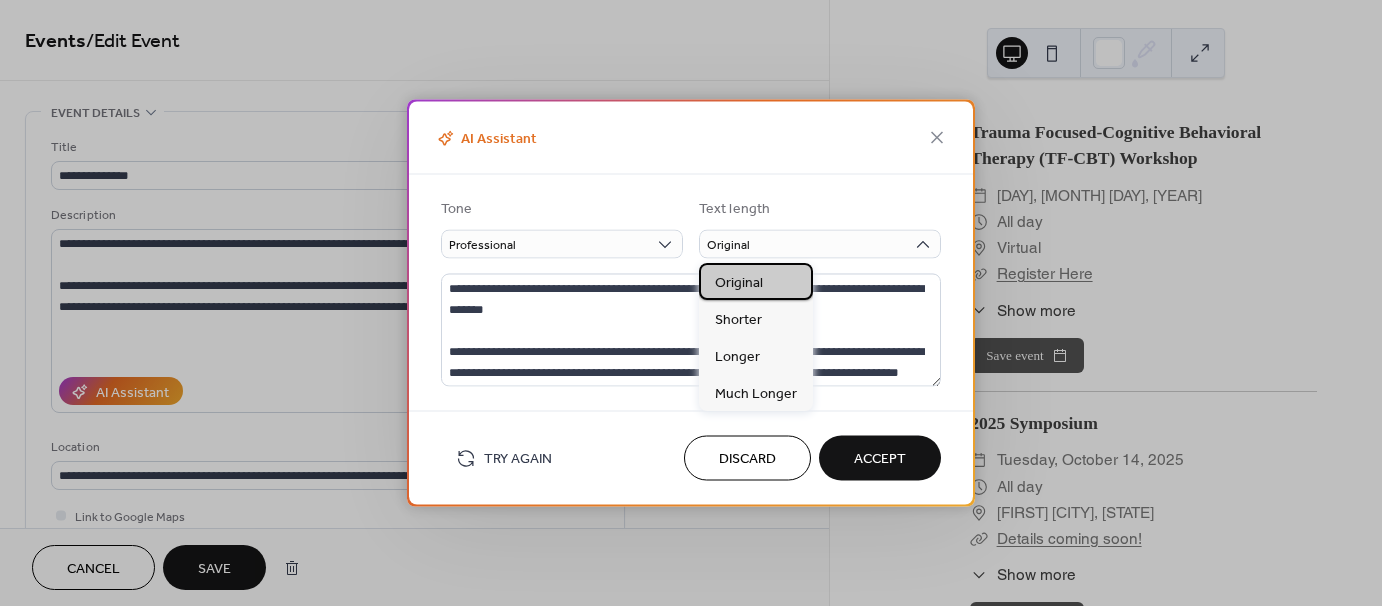 click on "Original" at bounding box center [756, 281] 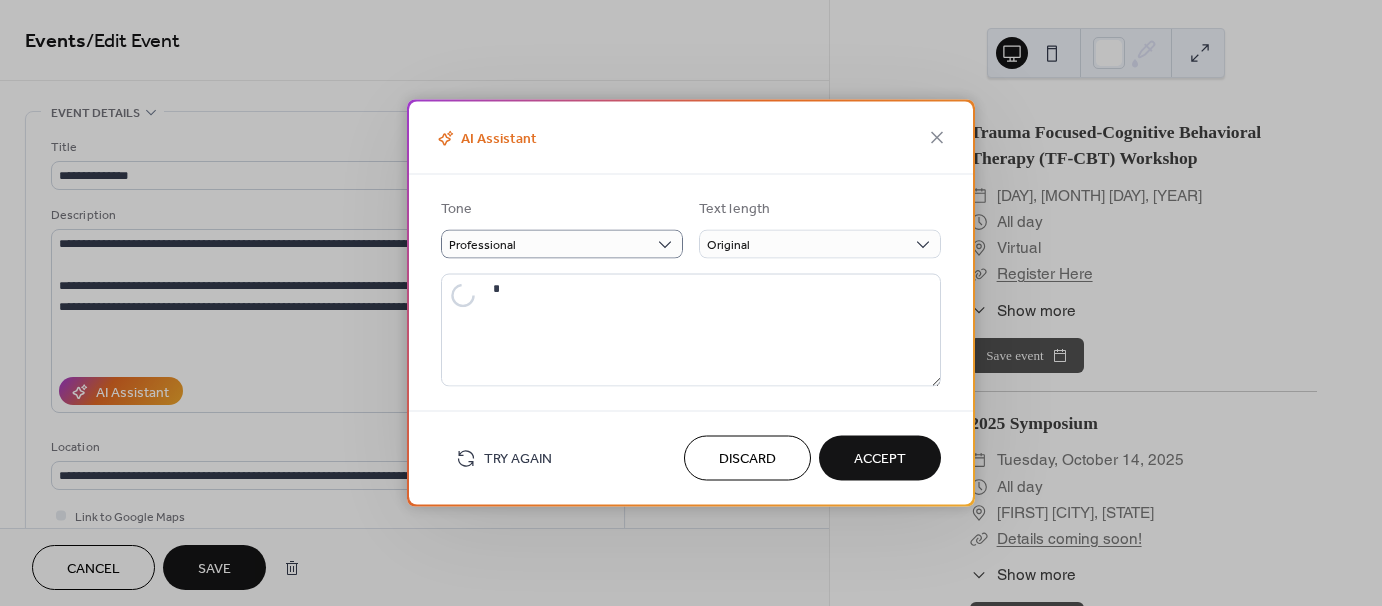 type on "**********" 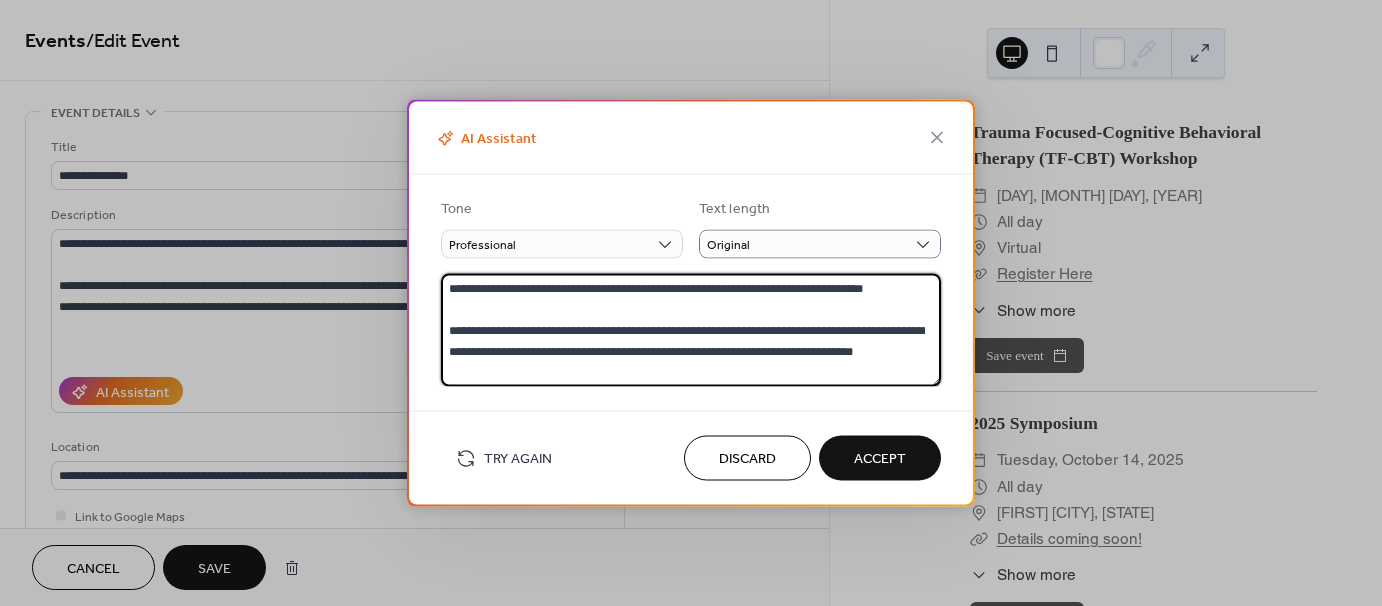 drag, startPoint x: 628, startPoint y: 316, endPoint x: 799, endPoint y: 247, distance: 184.39632 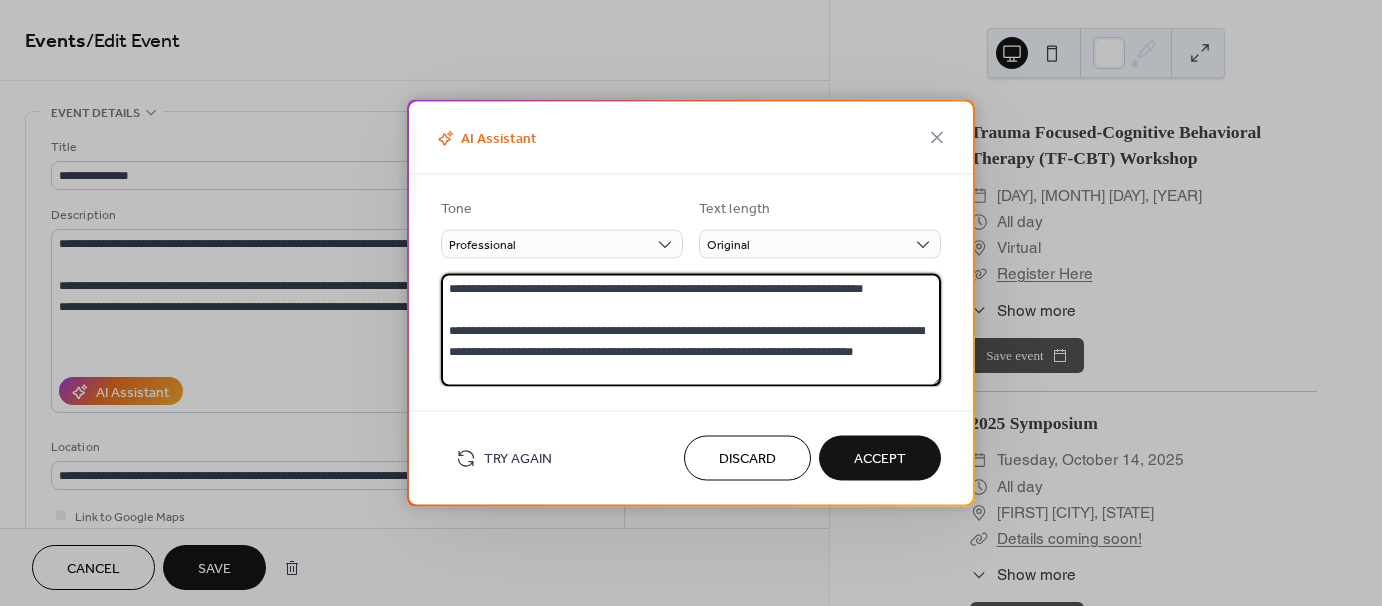 click on "**********" at bounding box center (691, 330) 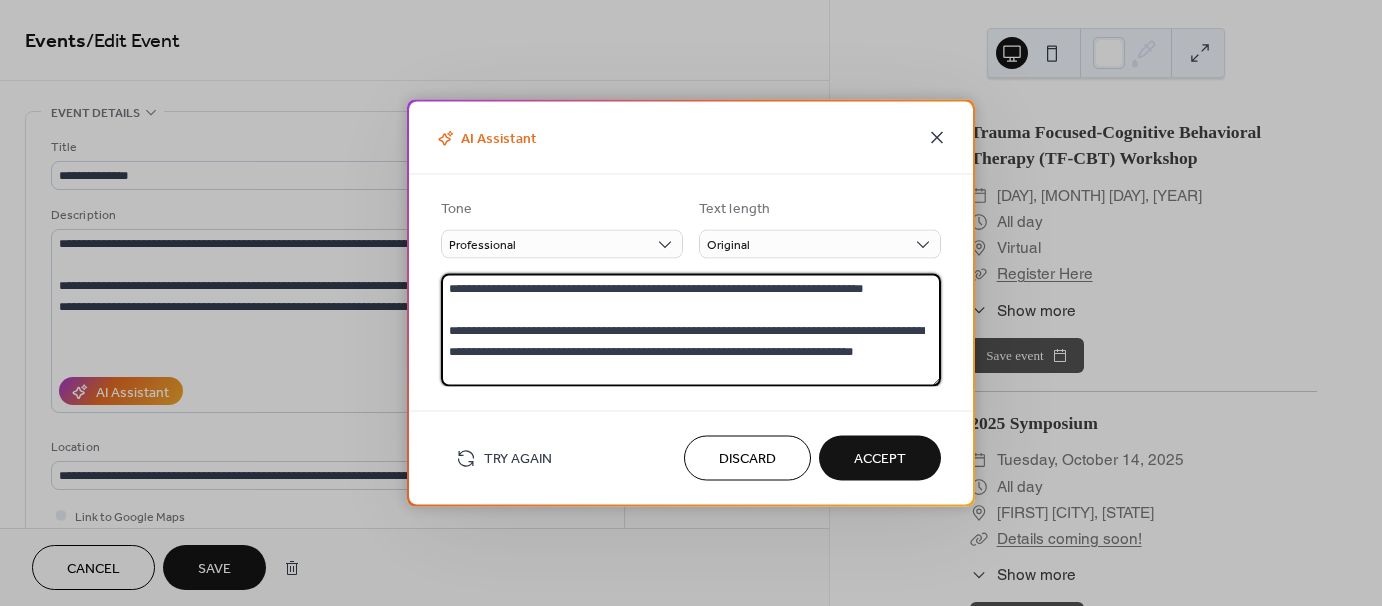 click 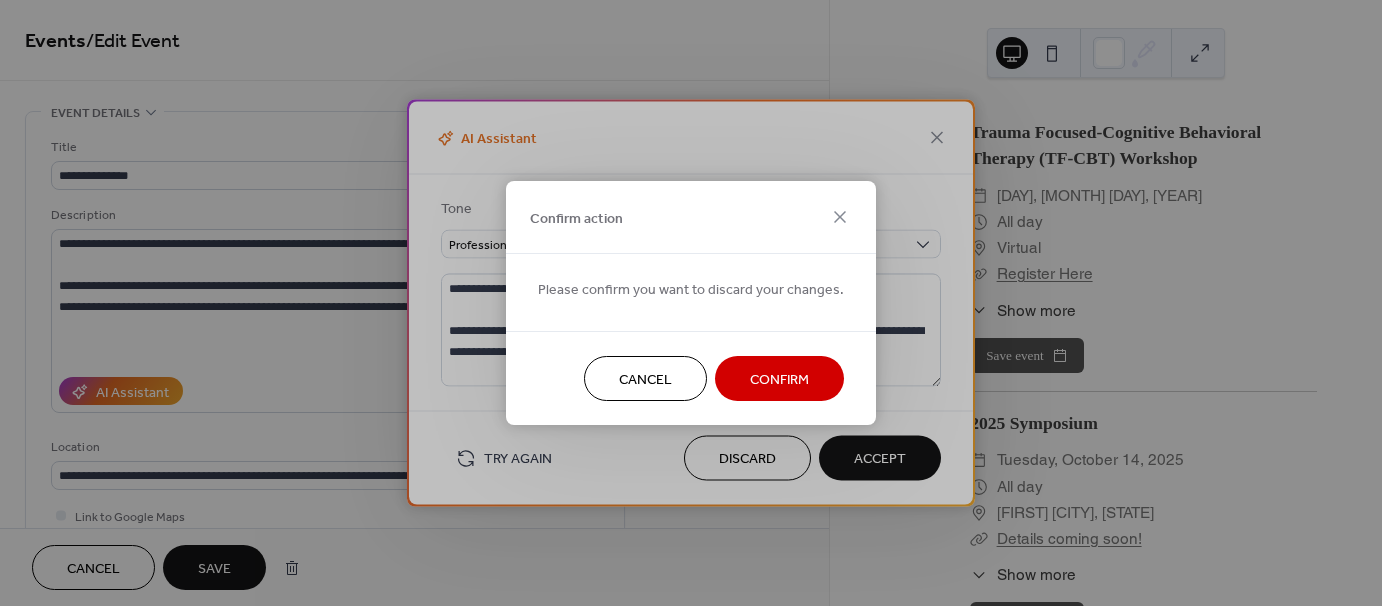 click on "Confirm" at bounding box center (779, 380) 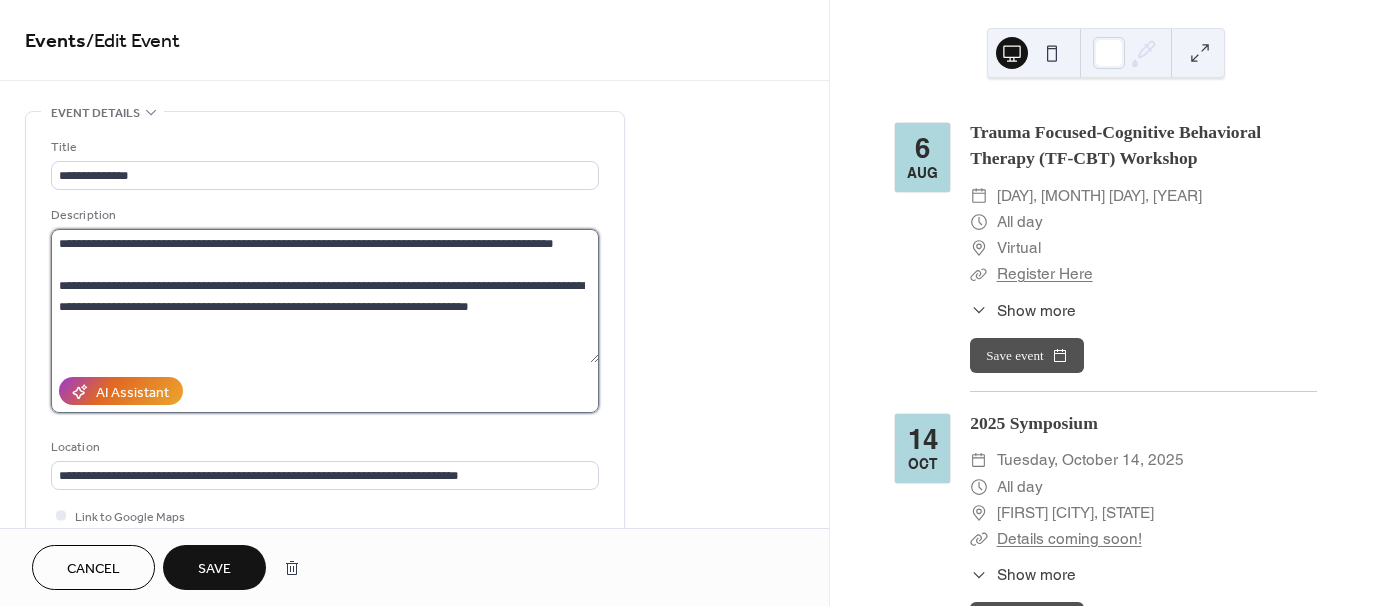 click on "**********" at bounding box center [325, 296] 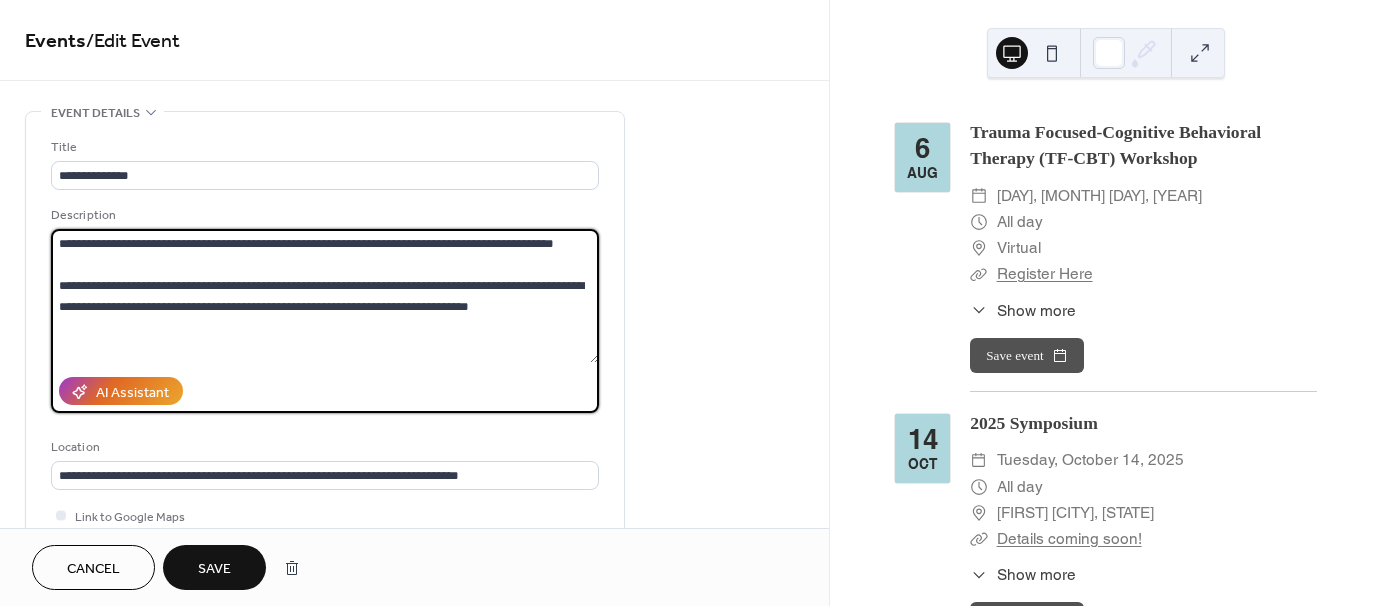 click on "**********" at bounding box center [325, 296] 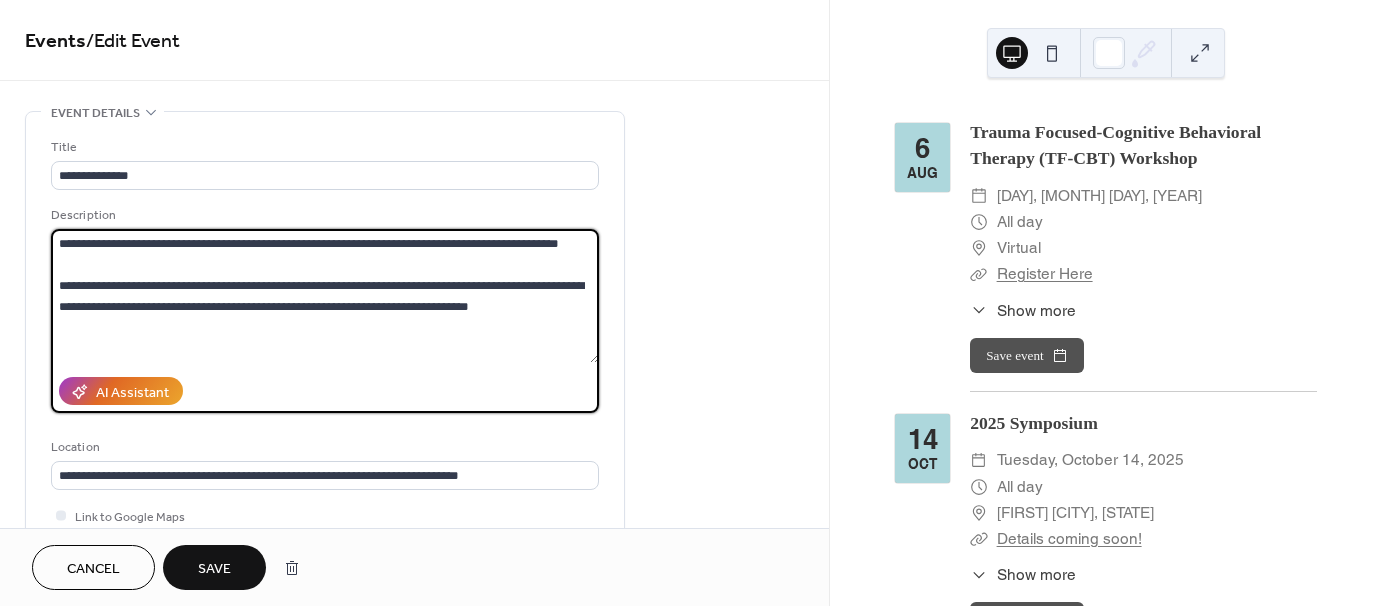 click on "**********" at bounding box center (325, 296) 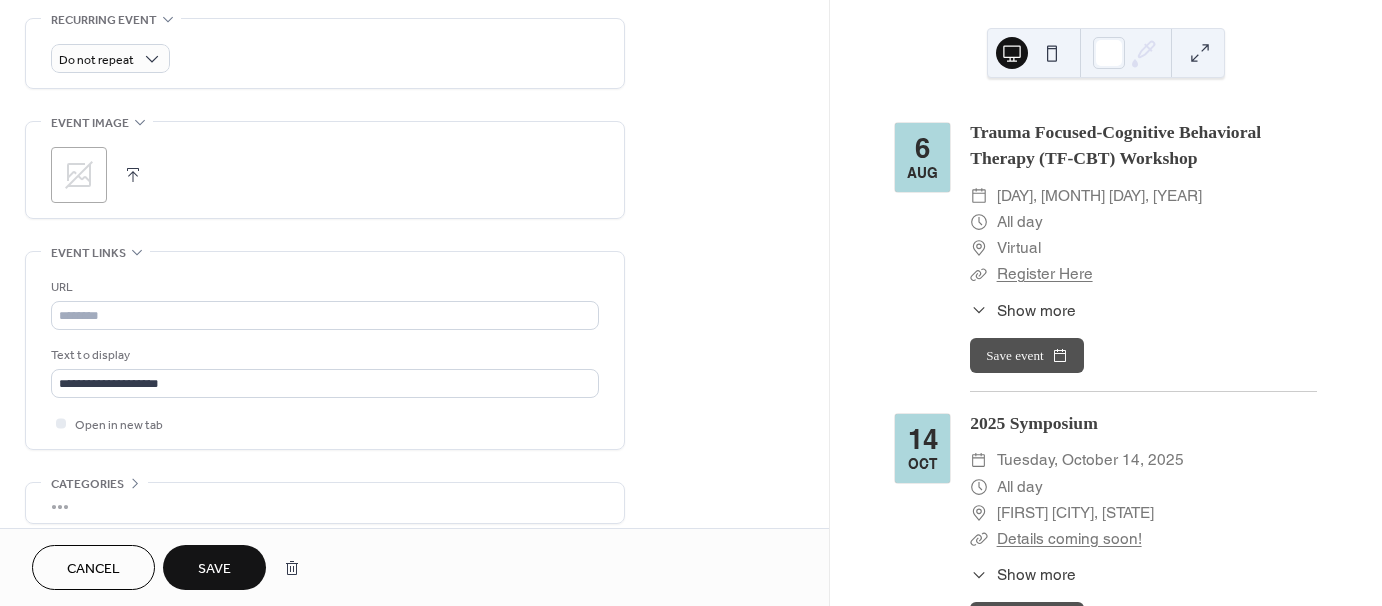 scroll, scrollTop: 955, scrollLeft: 0, axis: vertical 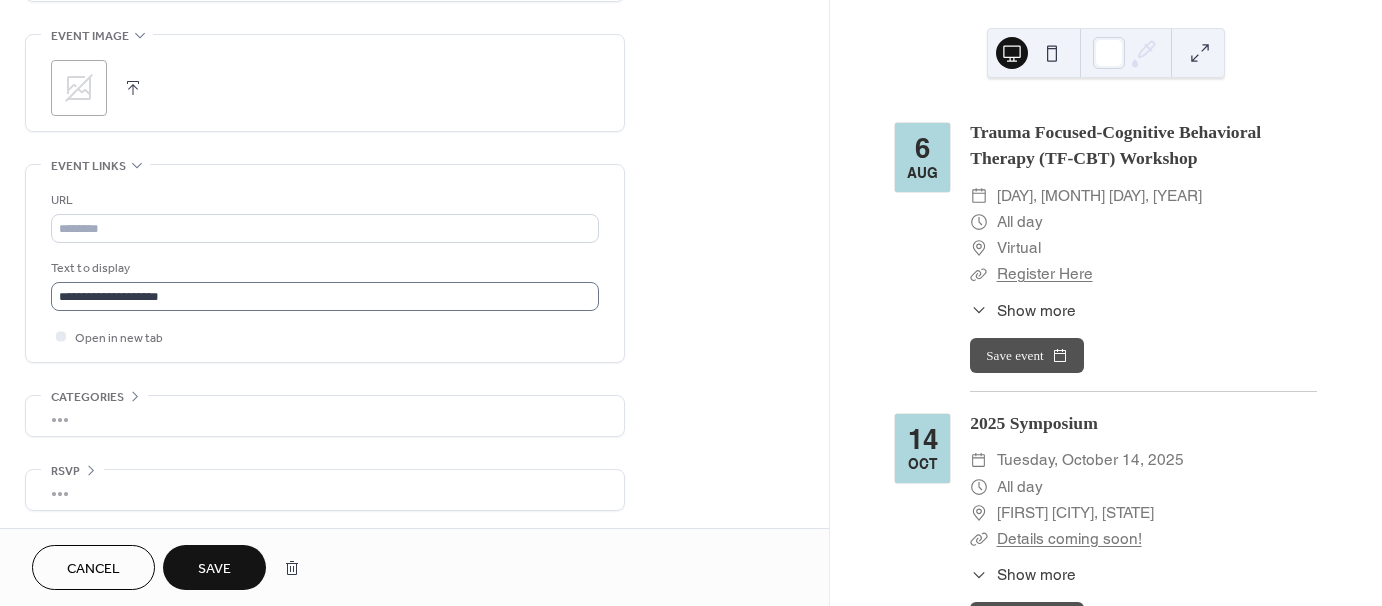 type on "**********" 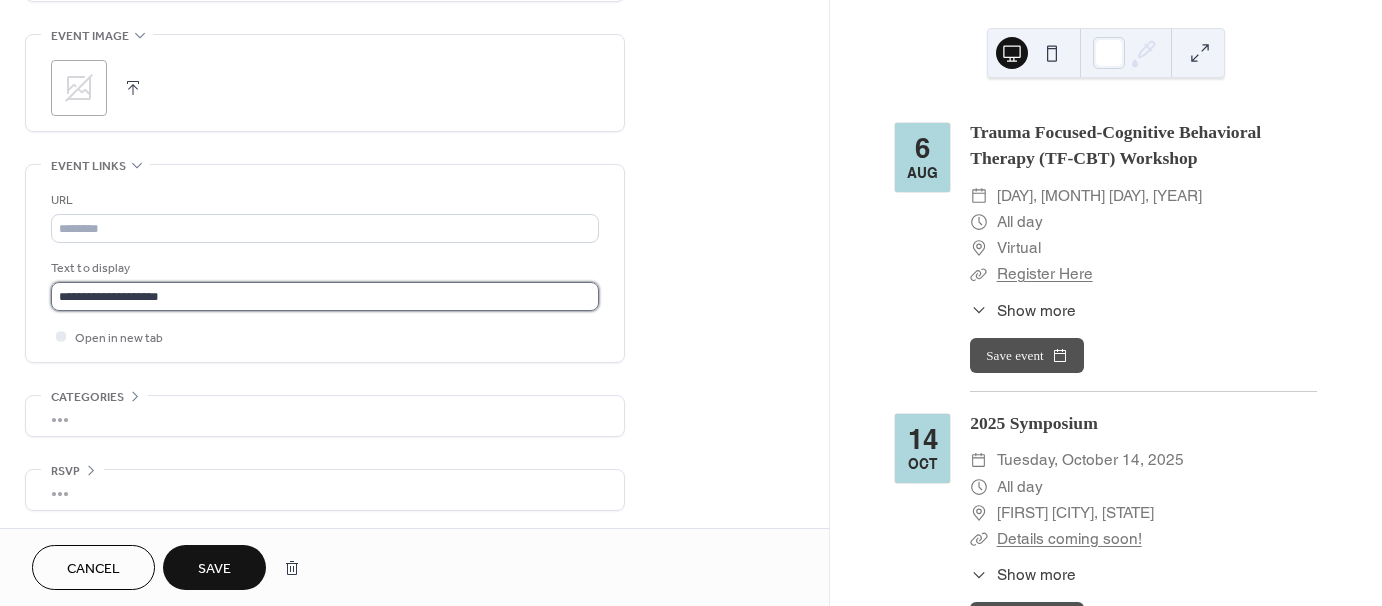 click on "**********" at bounding box center (325, 296) 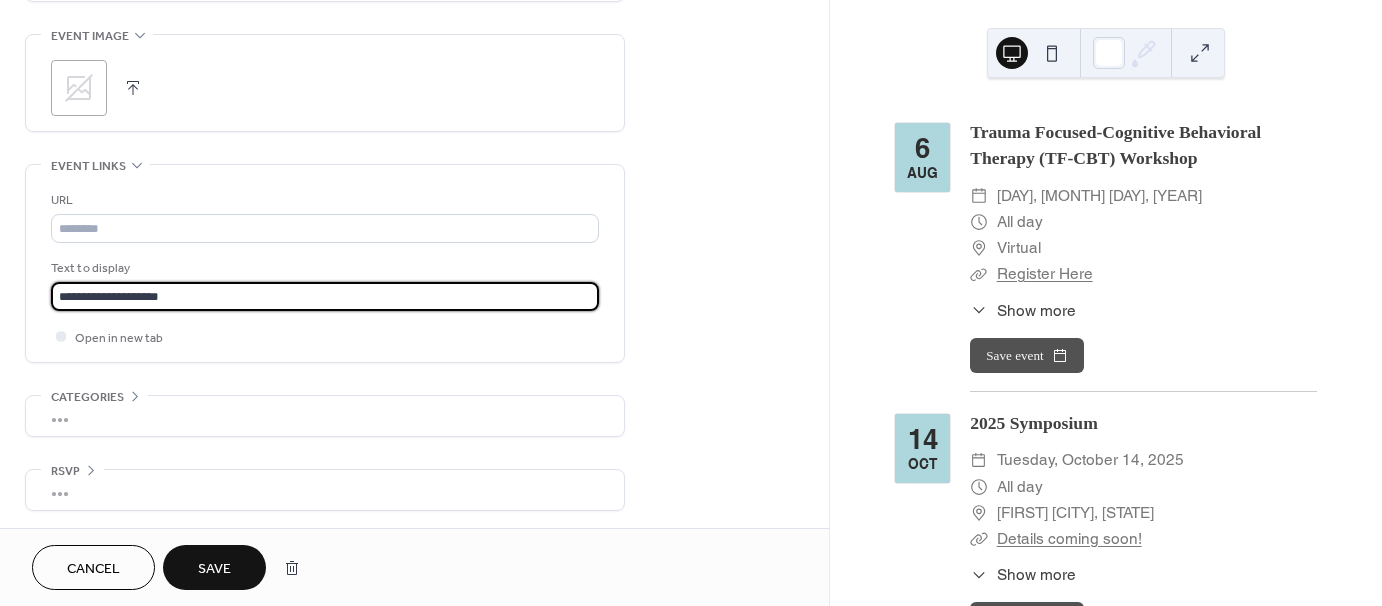 click on "**********" at bounding box center (325, 296) 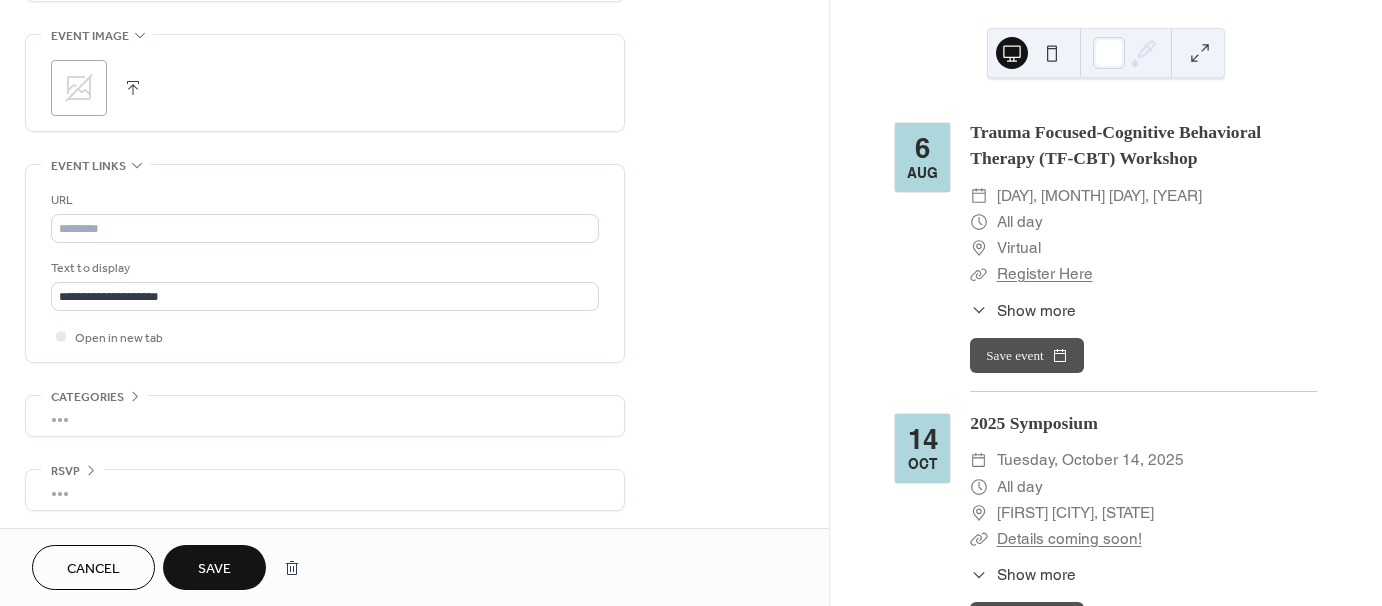 scroll, scrollTop: 0, scrollLeft: 0, axis: both 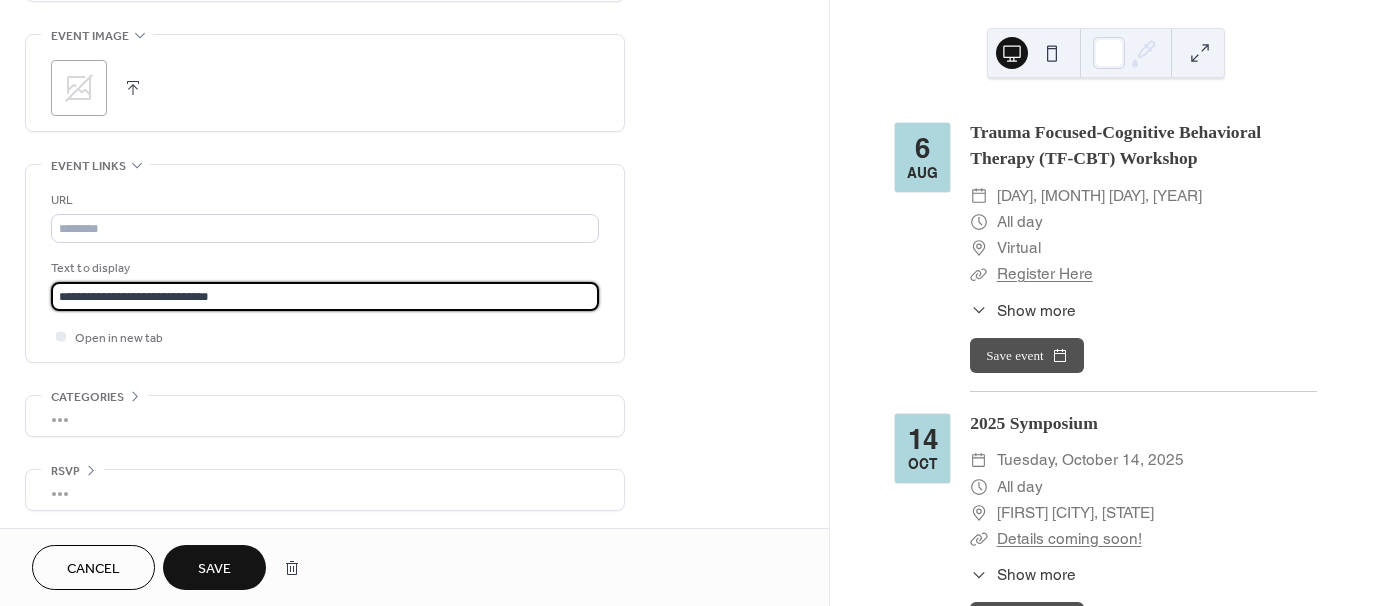 type on "**********" 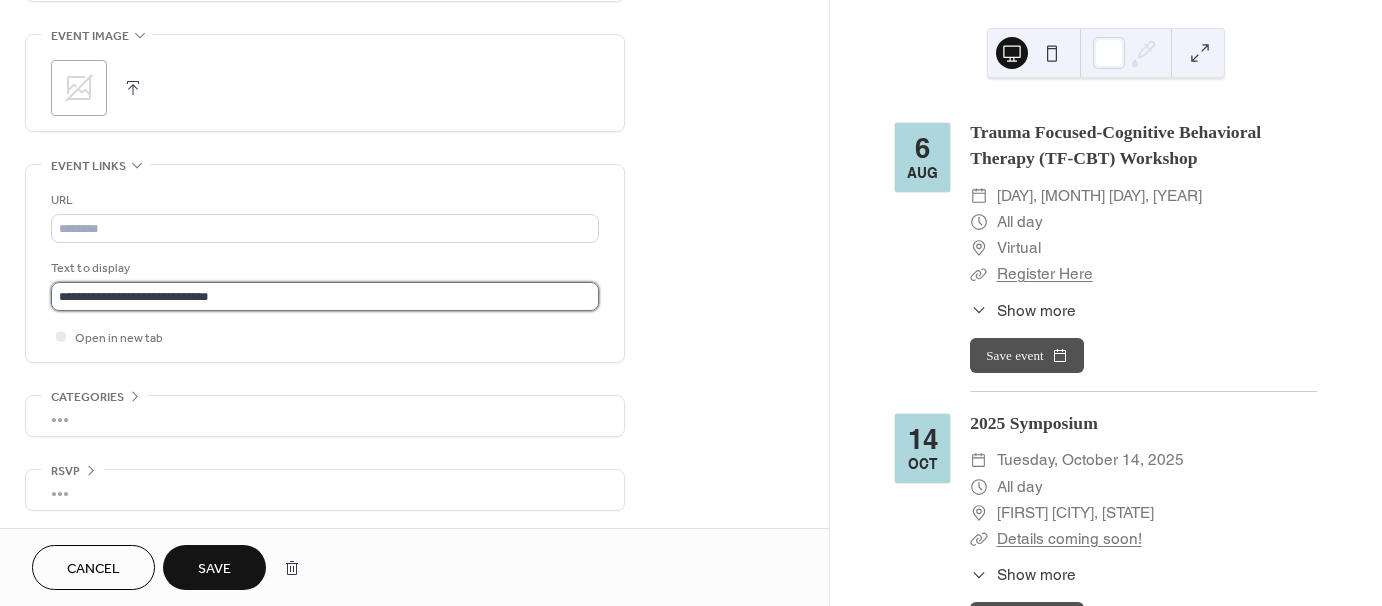 click on "**********" at bounding box center [325, 296] 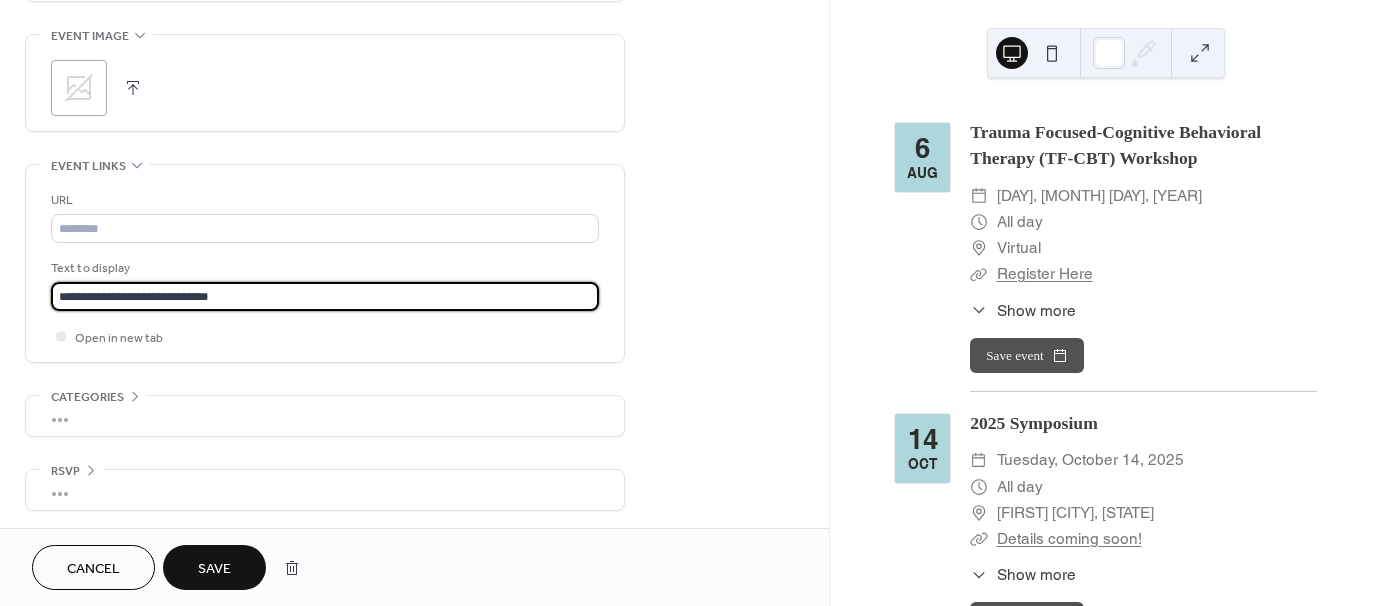 click on "**********" at bounding box center [325, 296] 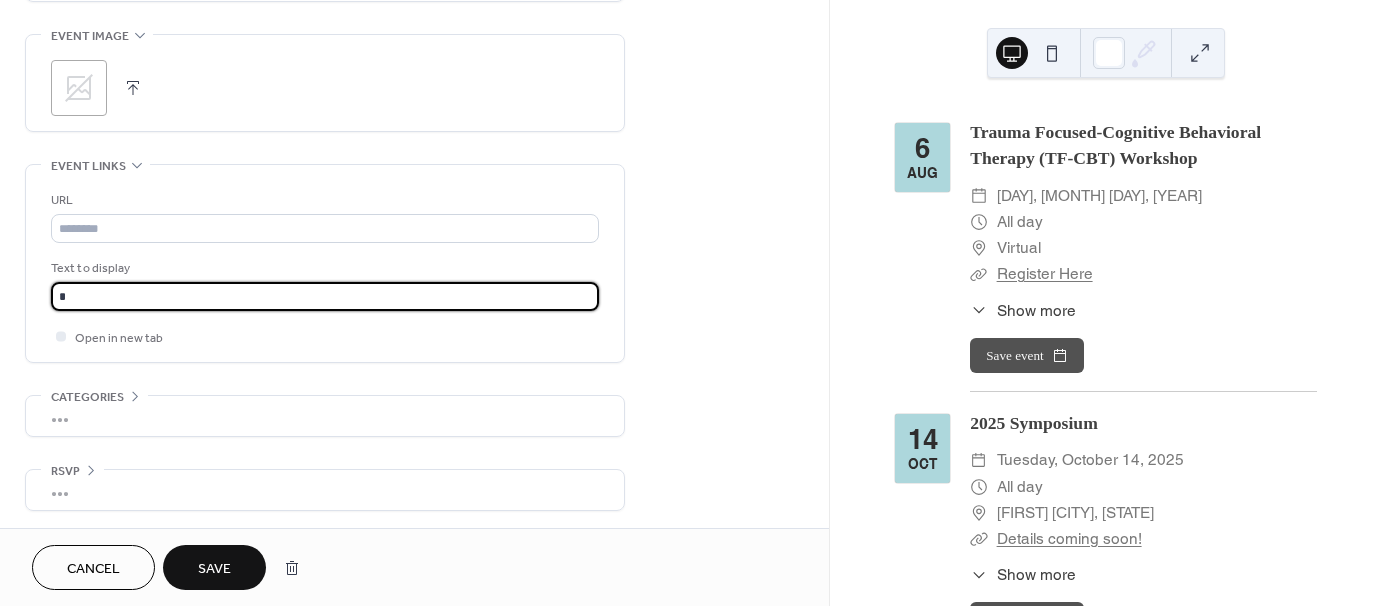 click on "*" at bounding box center (325, 296) 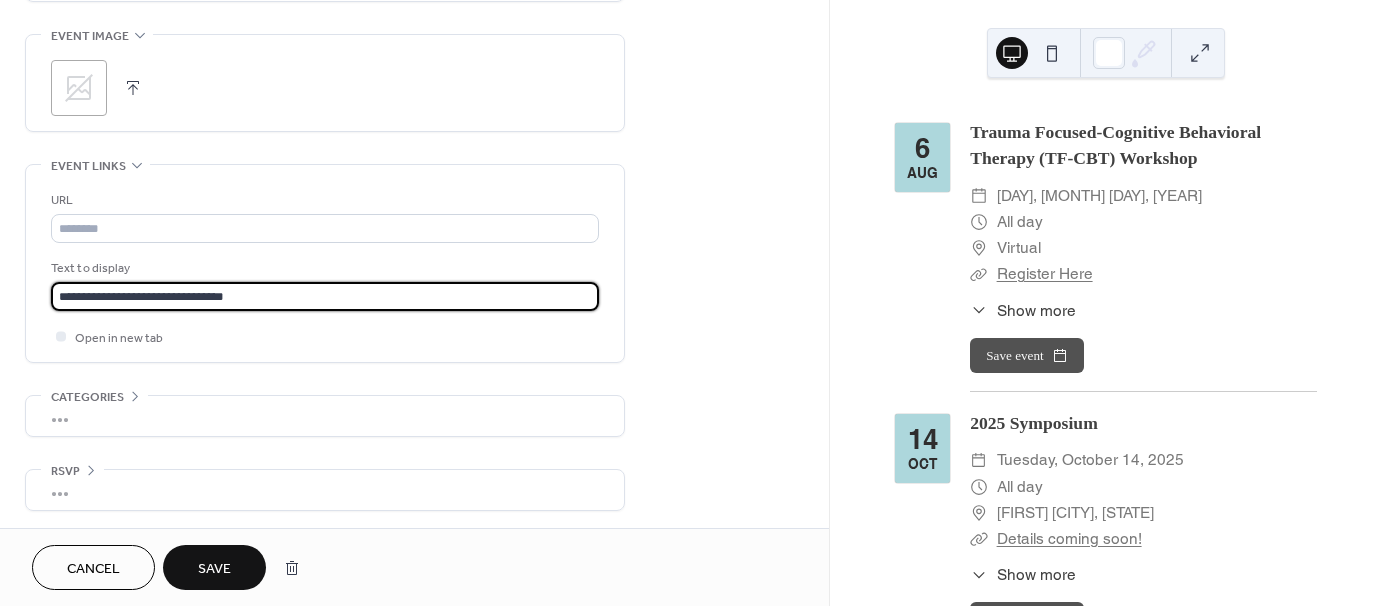 drag, startPoint x: 264, startPoint y: 288, endPoint x: 219, endPoint y: 292, distance: 45.17743 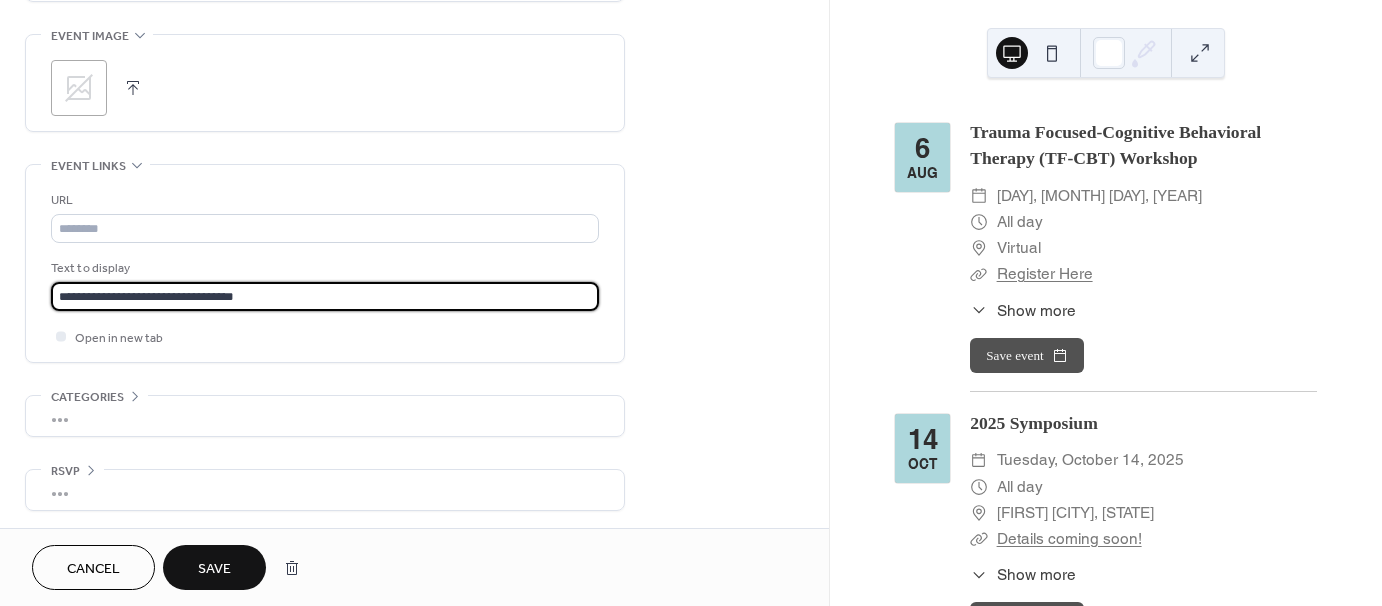 scroll, scrollTop: 0, scrollLeft: 0, axis: both 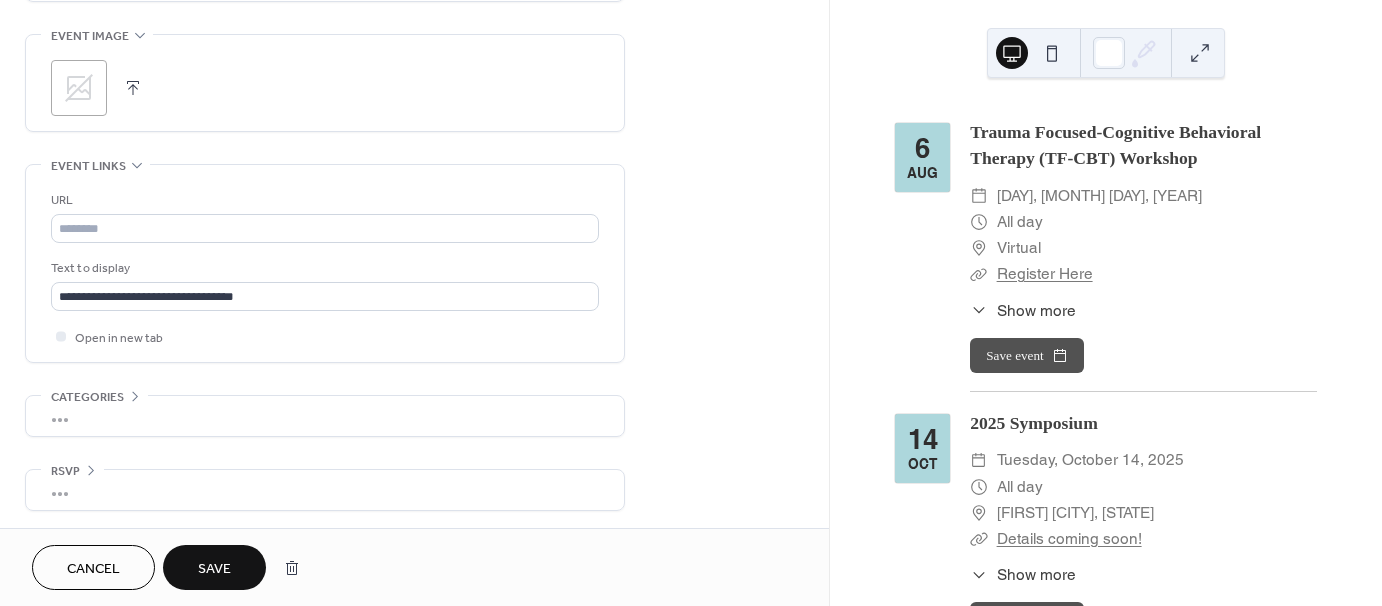 click on "•••" at bounding box center [325, 416] 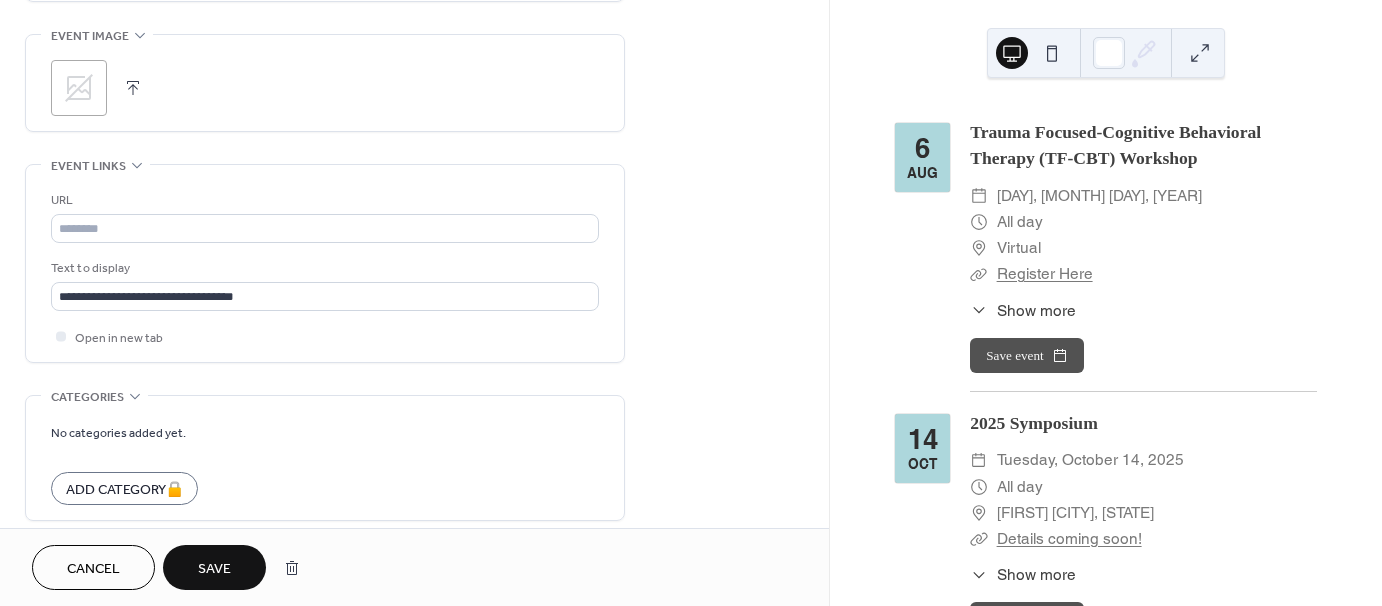 scroll, scrollTop: 1039, scrollLeft: 0, axis: vertical 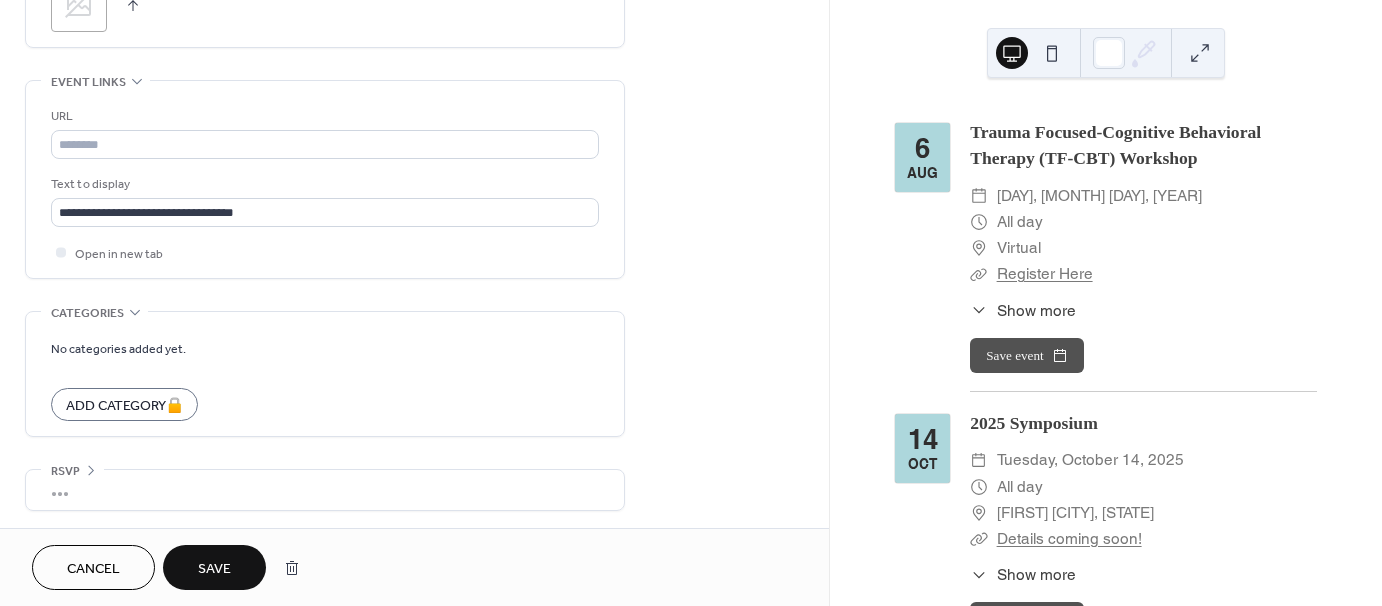 click on "•••" at bounding box center [325, 490] 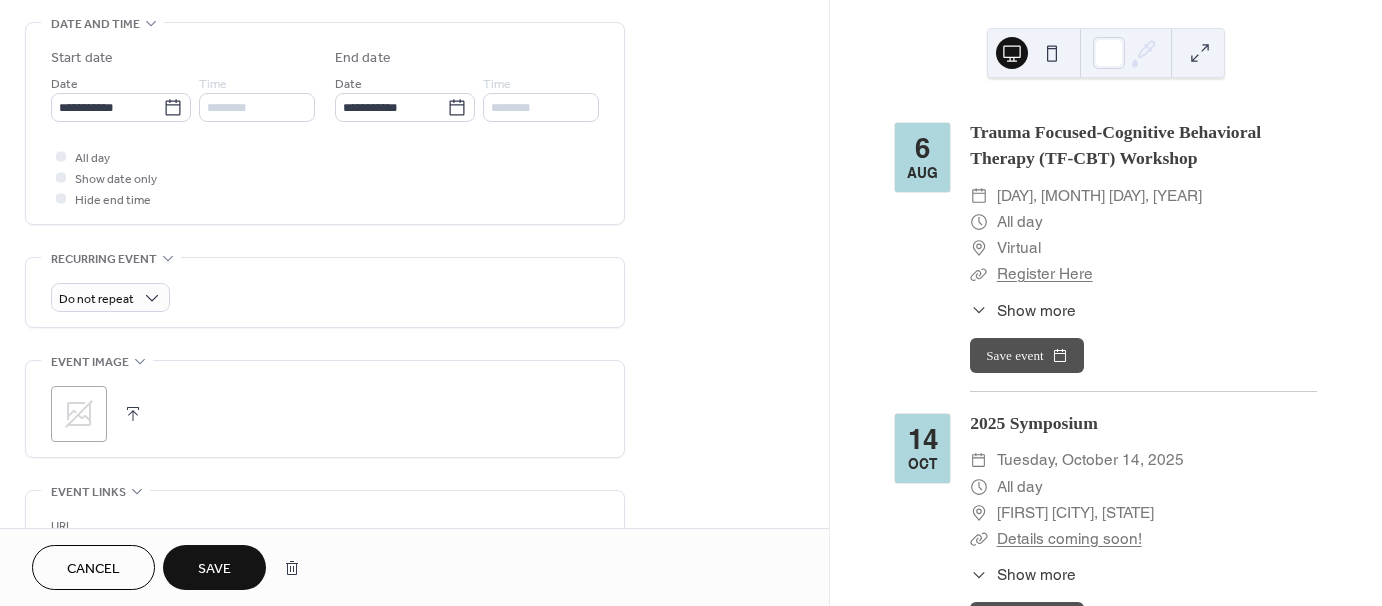 scroll, scrollTop: 627, scrollLeft: 0, axis: vertical 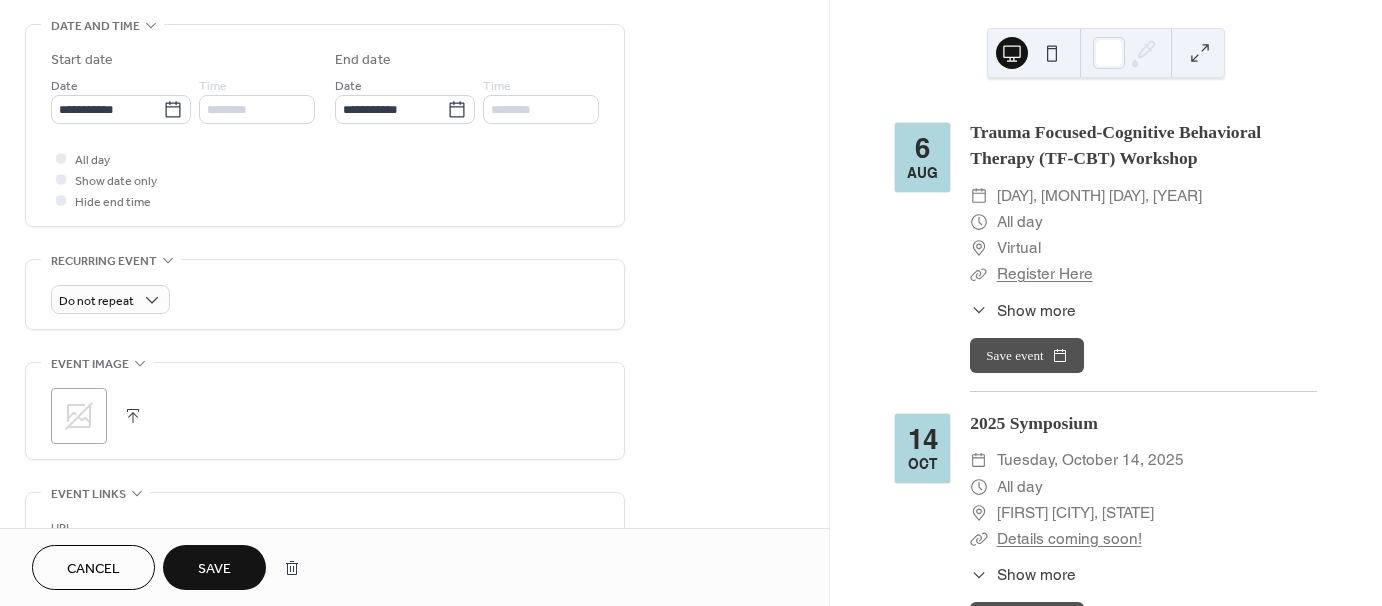 click on "Save" at bounding box center [214, 567] 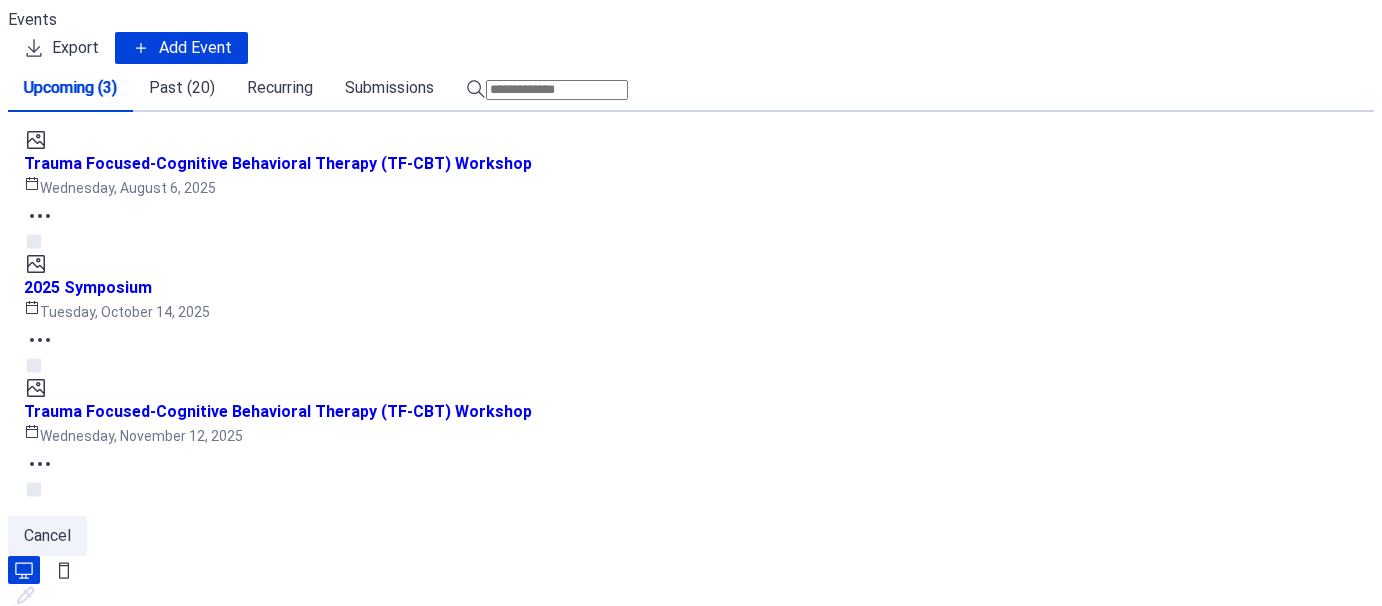 scroll, scrollTop: 0, scrollLeft: 0, axis: both 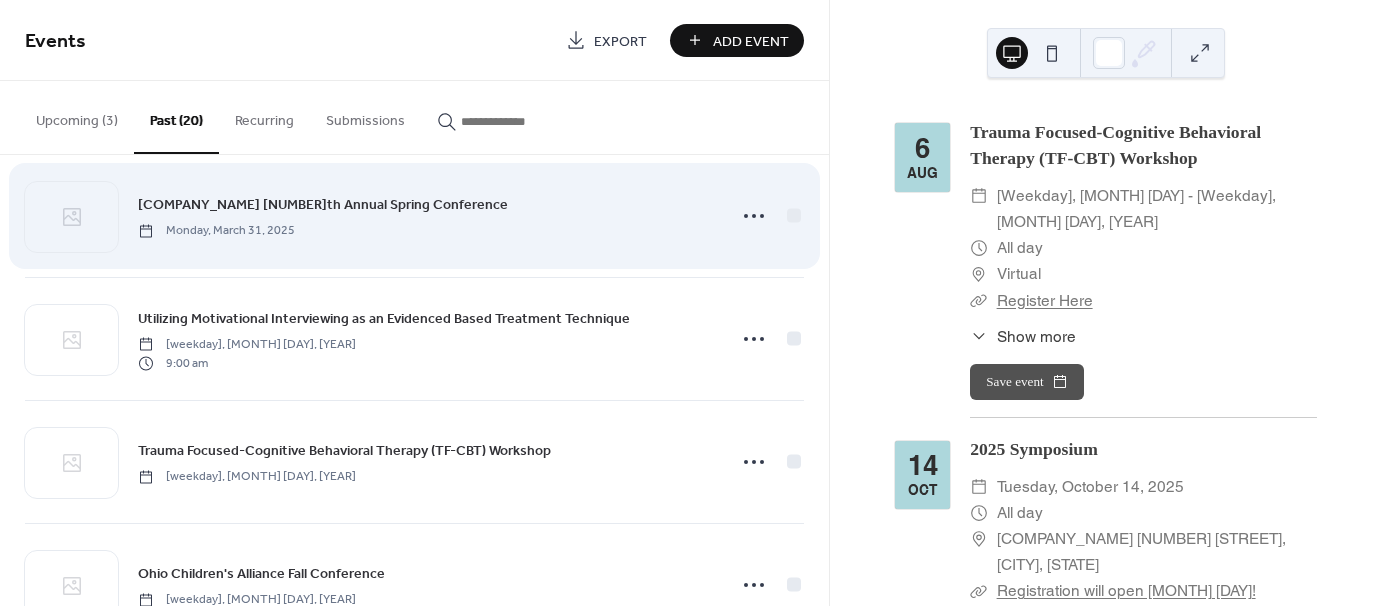 click on "Ohio Children's Alliance 49th Annual Spring Conference" at bounding box center [323, 205] 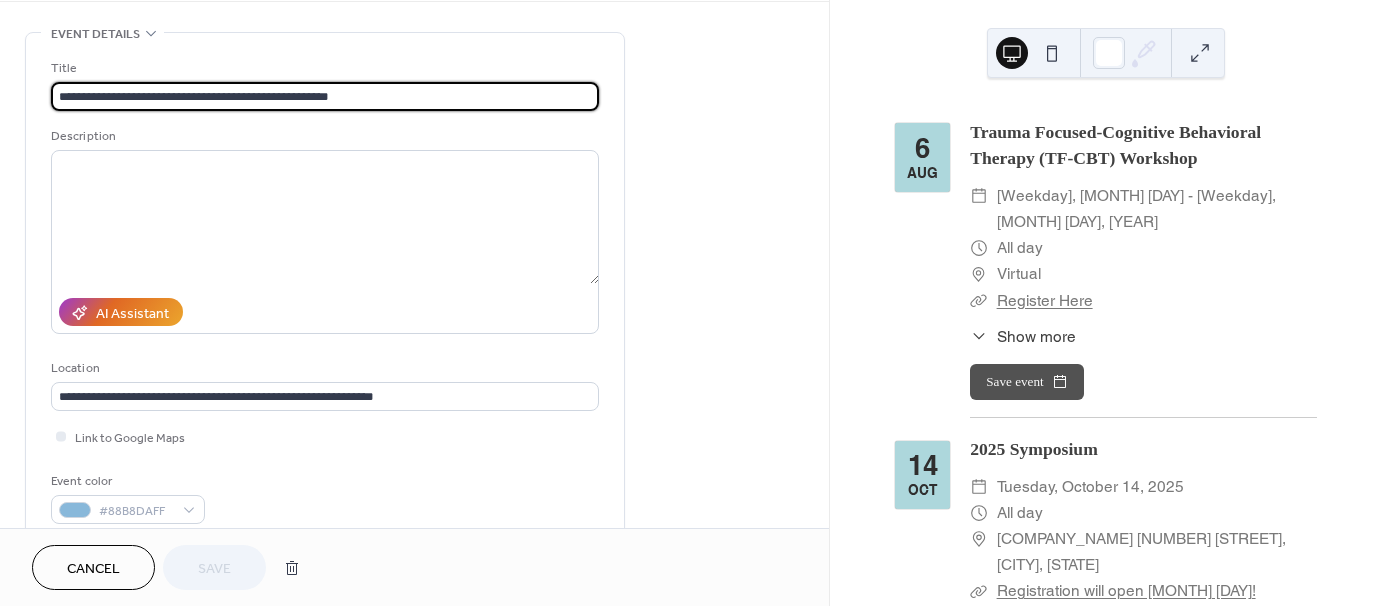 scroll, scrollTop: 0, scrollLeft: 0, axis: both 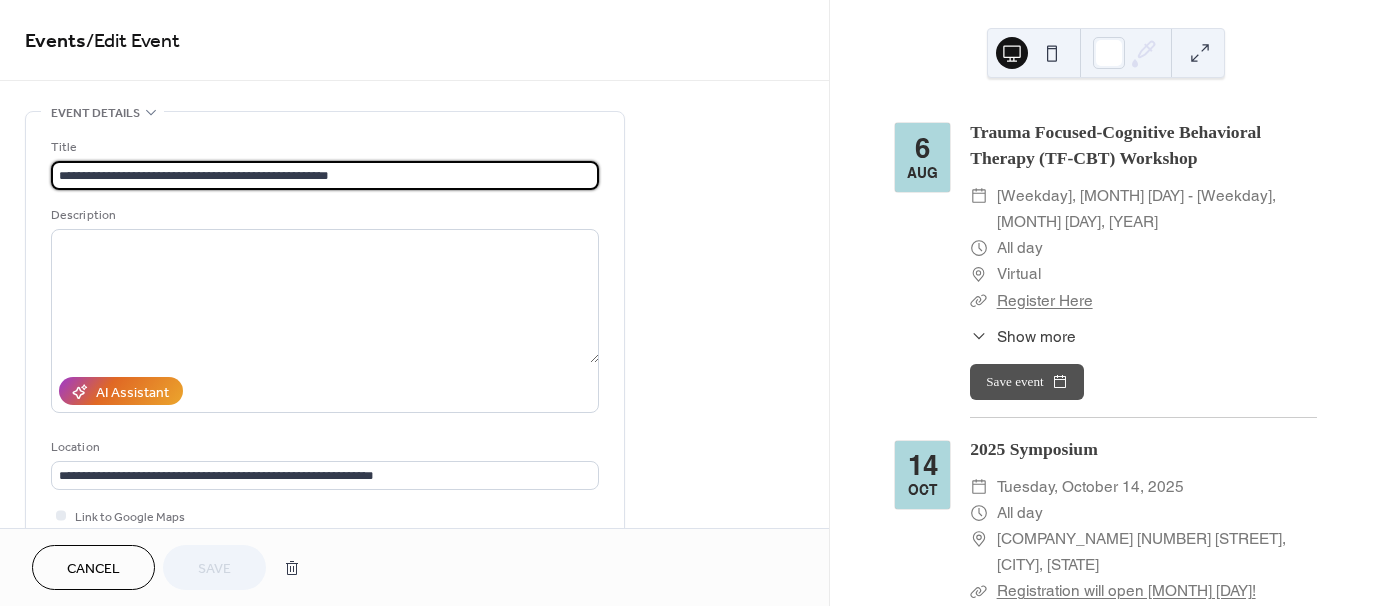 click at bounding box center (1052, 53) 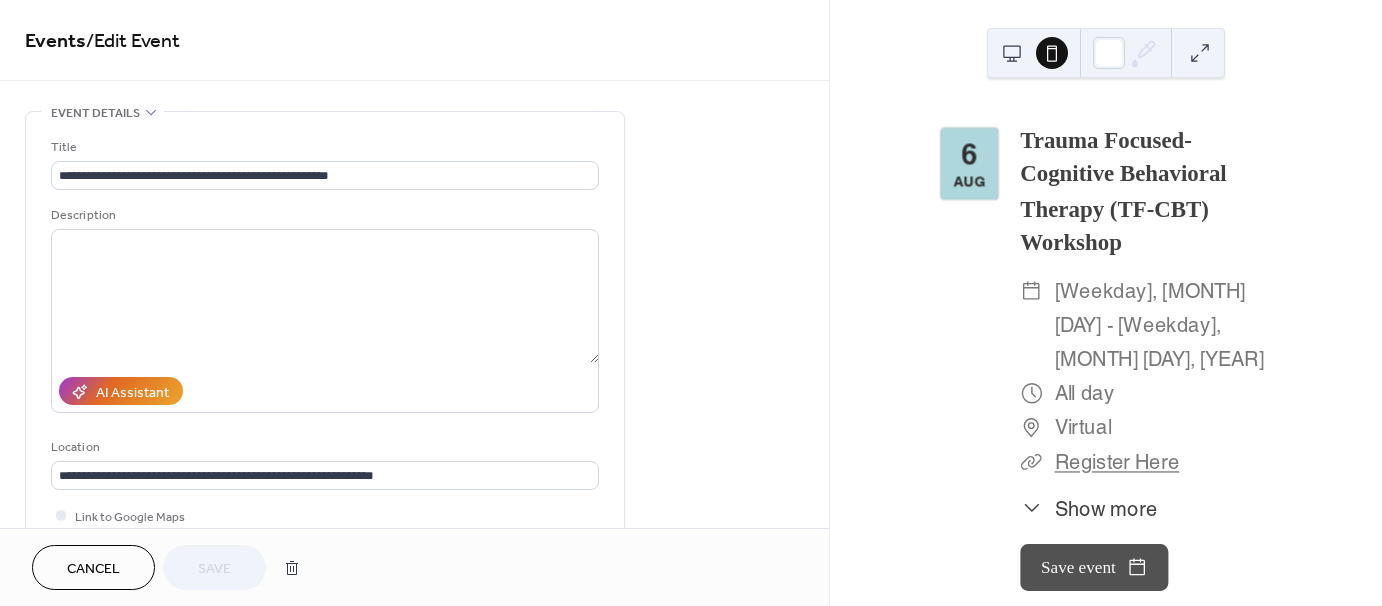 click at bounding box center [1012, 53] 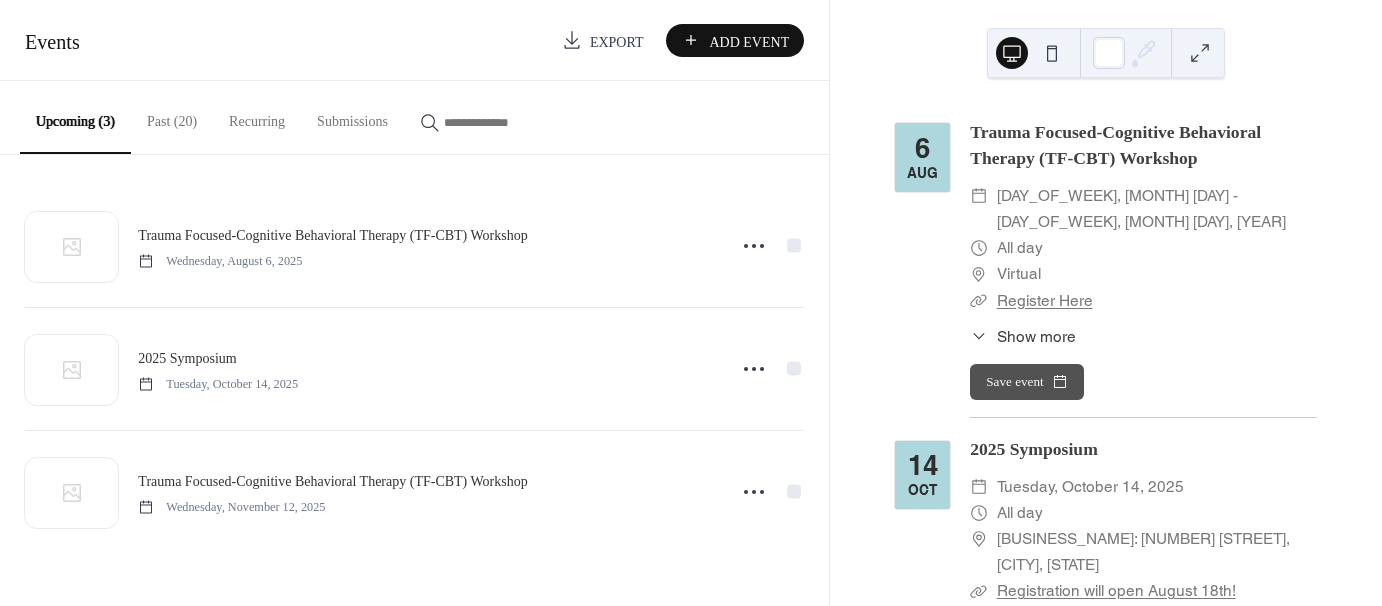 scroll, scrollTop: 0, scrollLeft: 0, axis: both 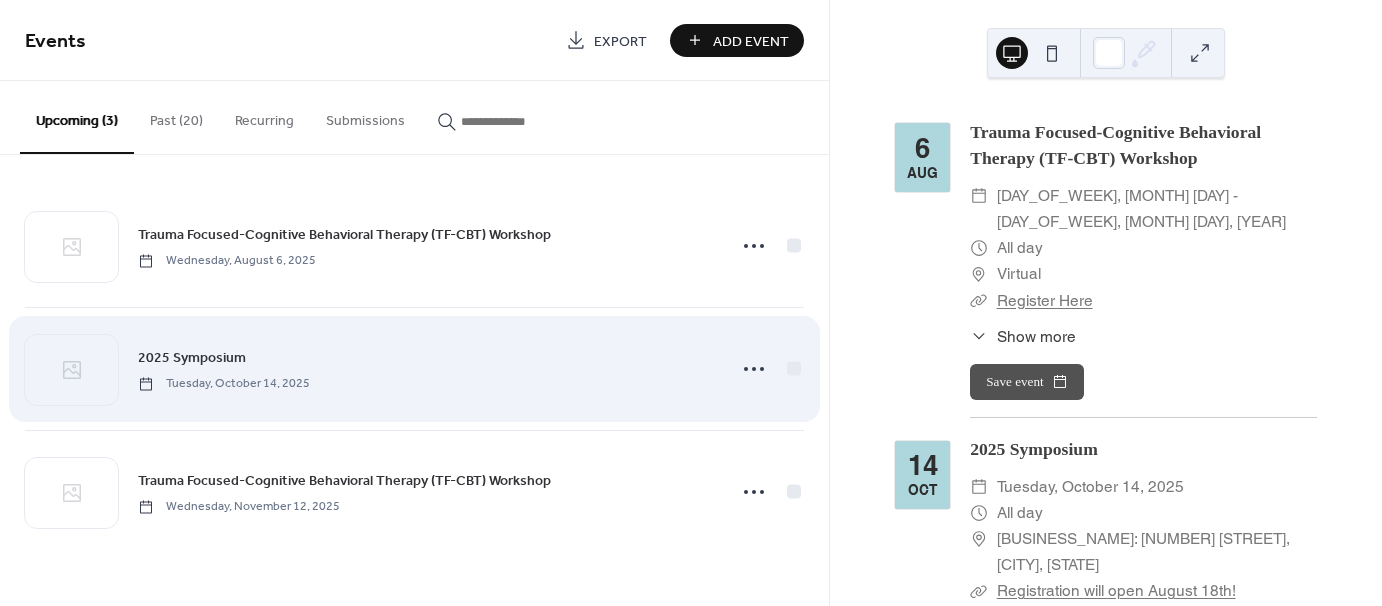click on "2025 Symposium" at bounding box center (192, 358) 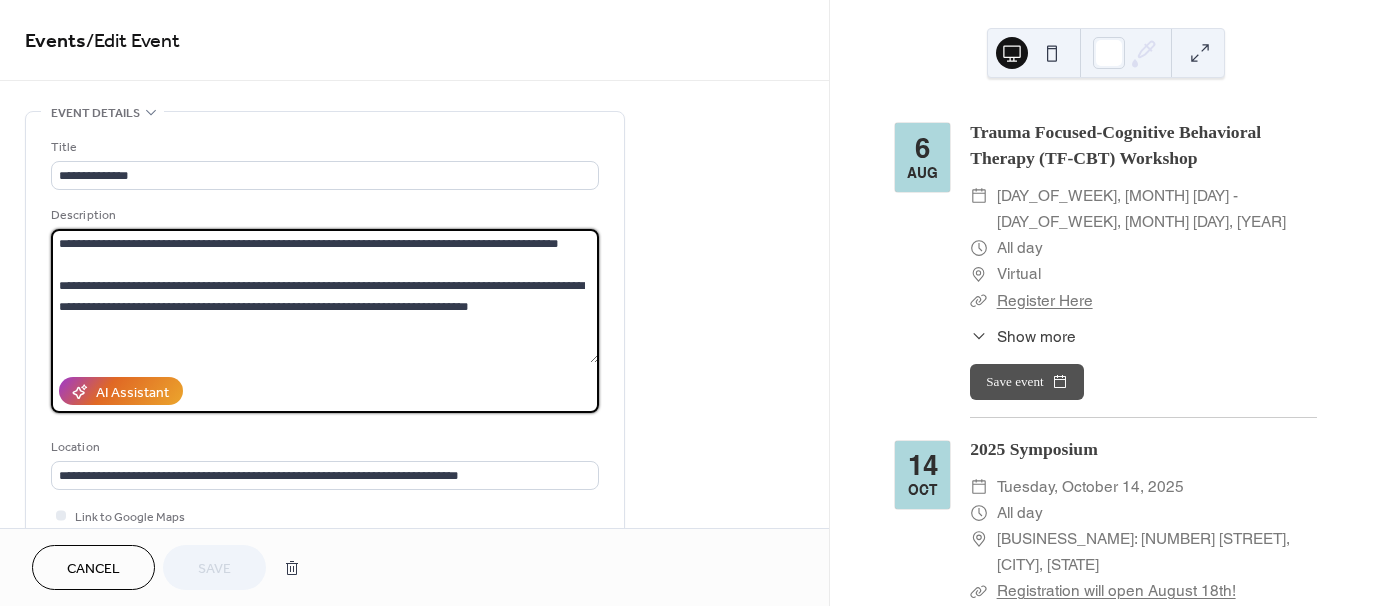 drag, startPoint x: 566, startPoint y: 346, endPoint x: 28, endPoint y: 221, distance: 552.3305 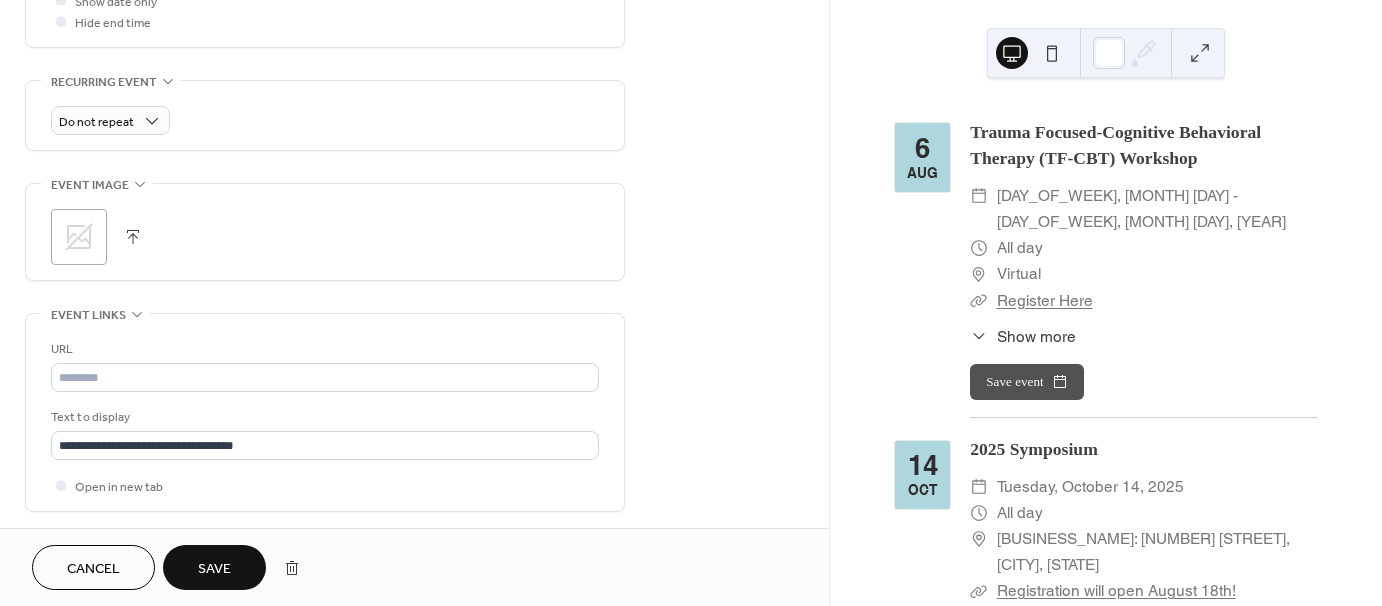 scroll, scrollTop: 812, scrollLeft: 0, axis: vertical 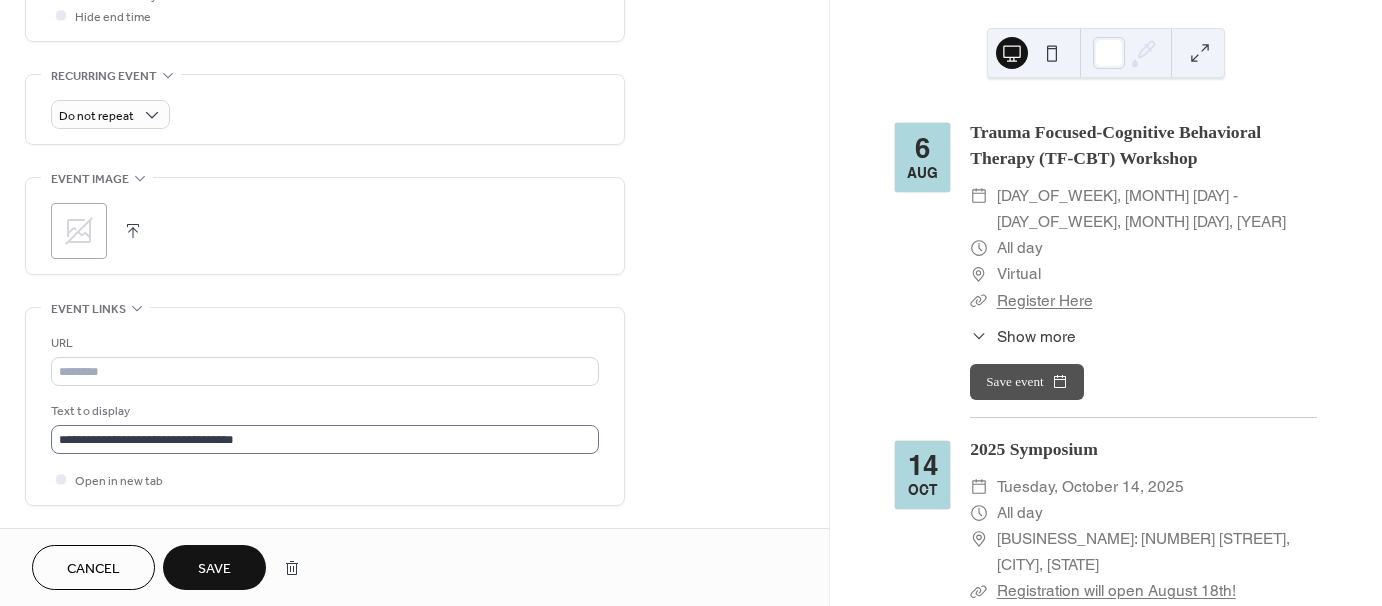 type 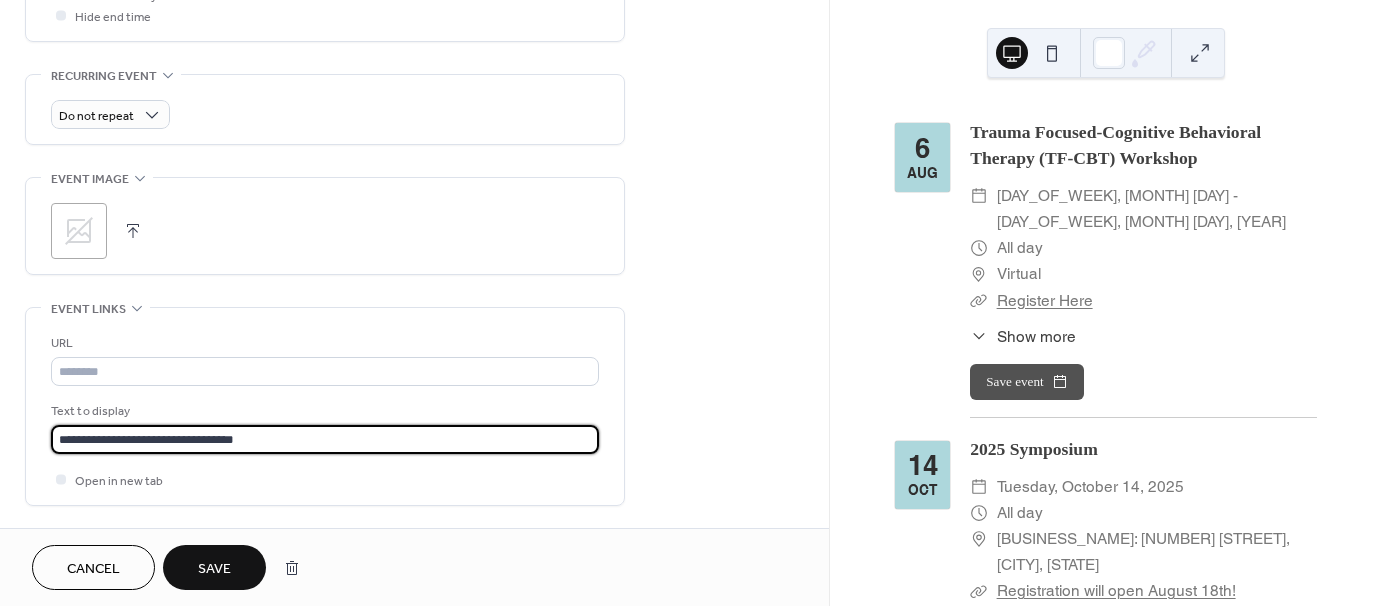 click on "**********" at bounding box center (325, 439) 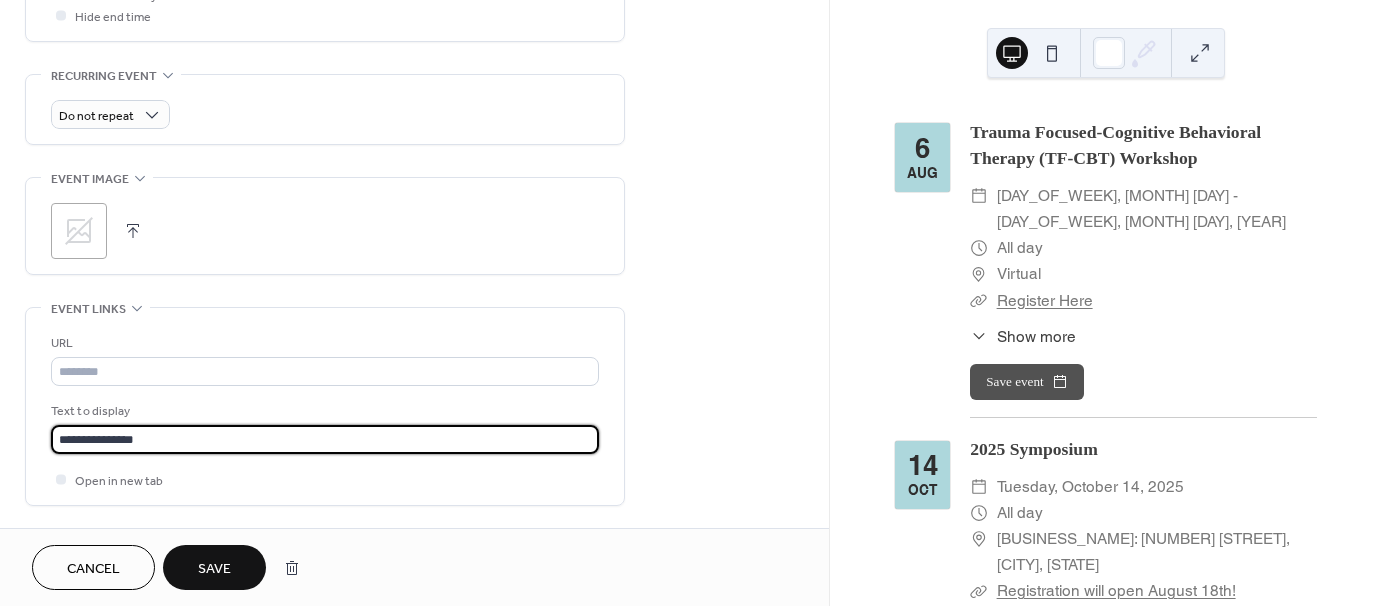 type on "**********" 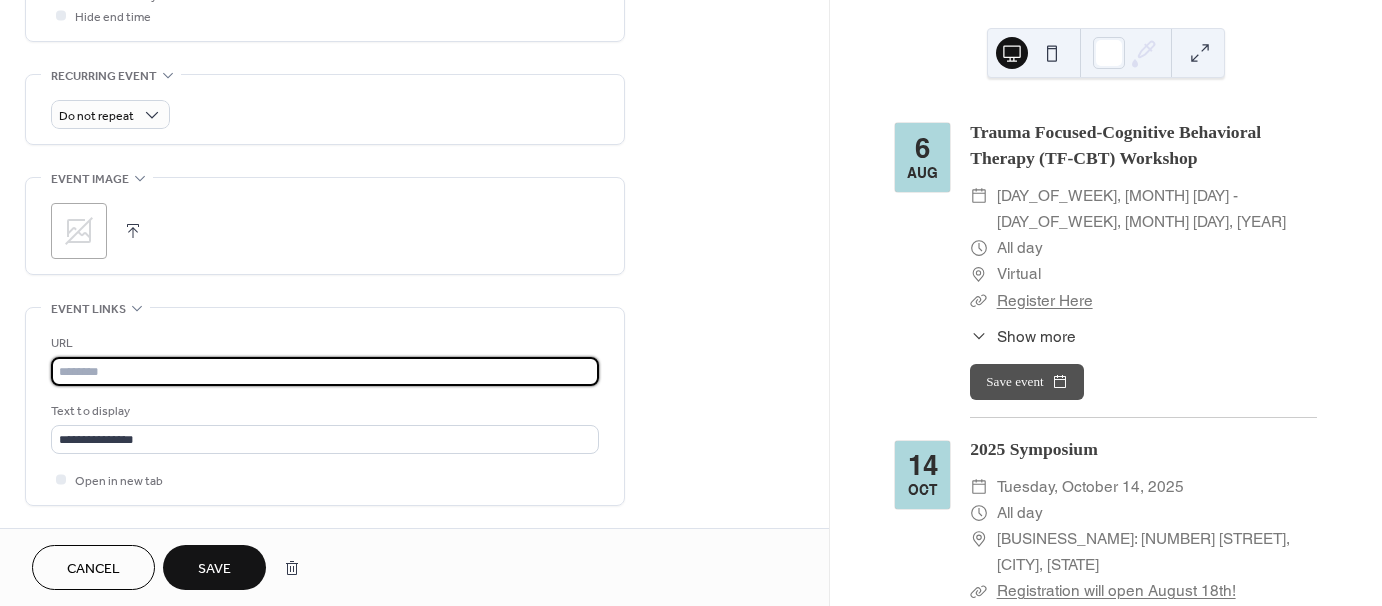 click at bounding box center (325, 371) 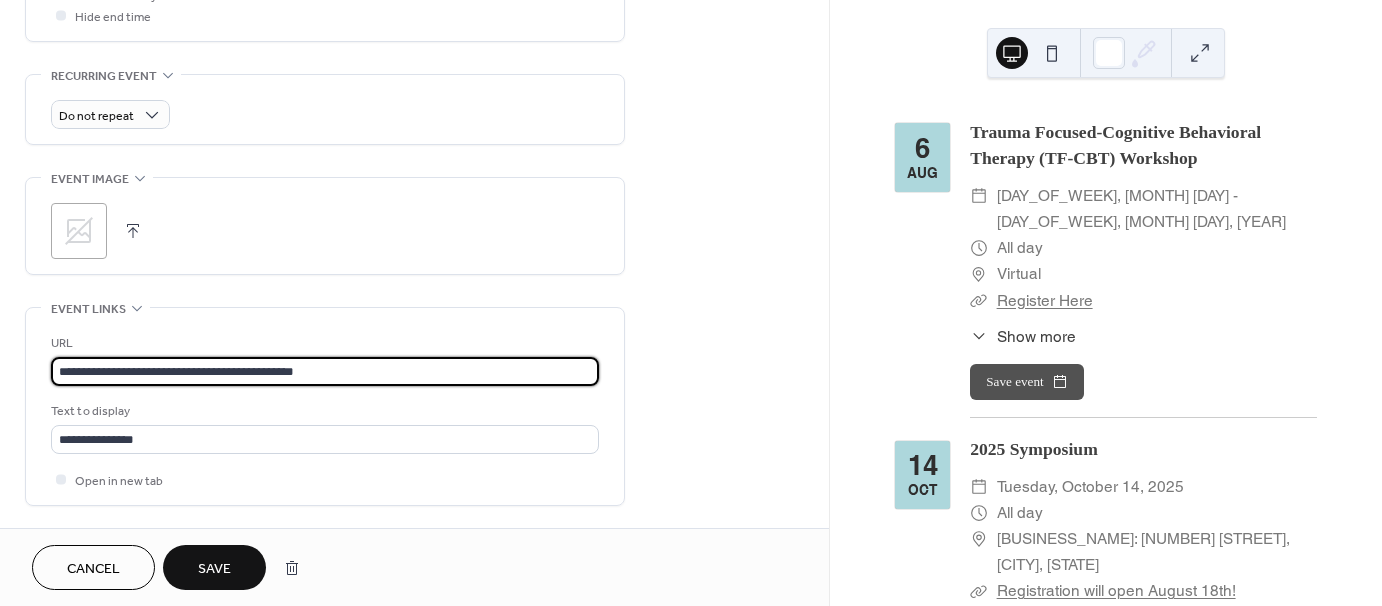 type on "**********" 